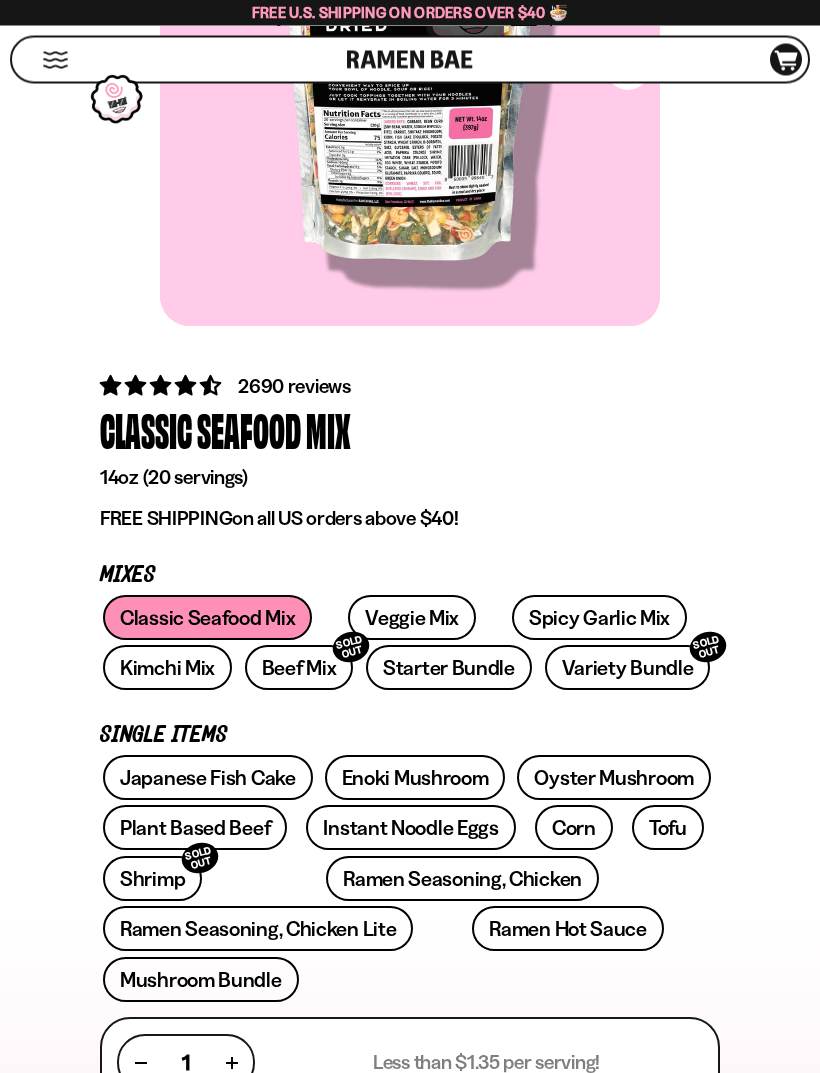 scroll, scrollTop: 320, scrollLeft: 0, axis: vertical 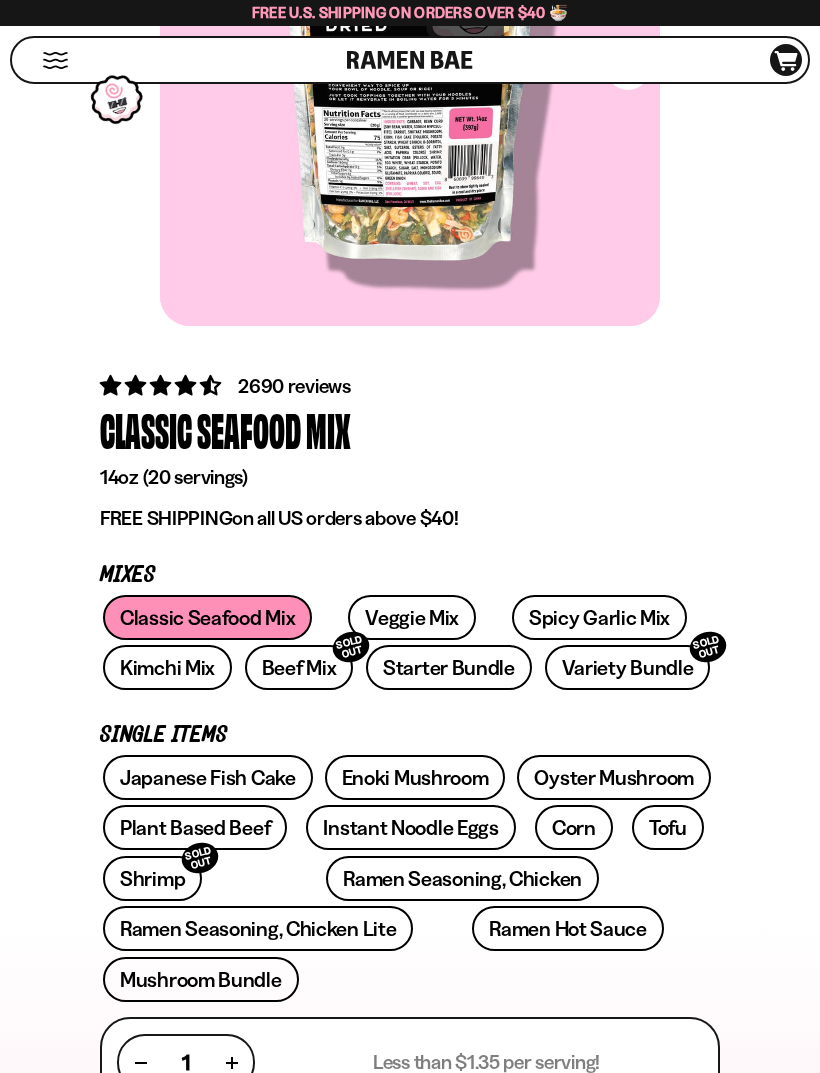click on "Starter Bundle" at bounding box center (449, 667) 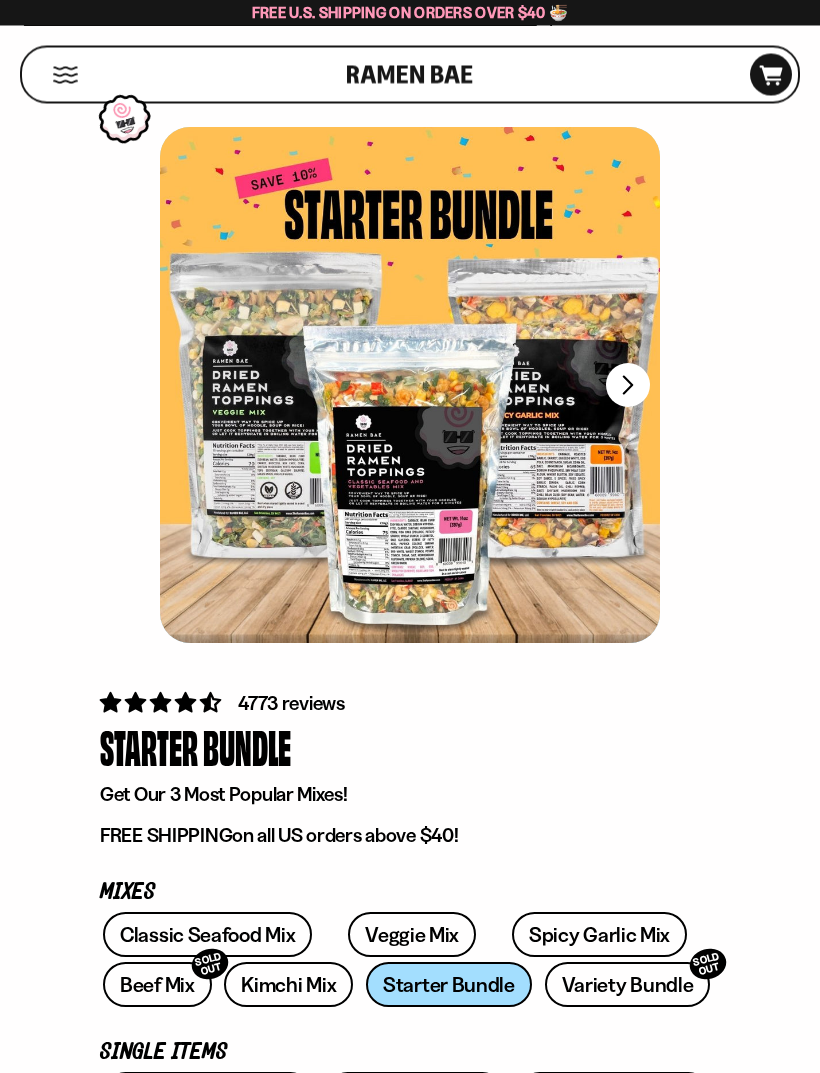 scroll, scrollTop: 0, scrollLeft: 0, axis: both 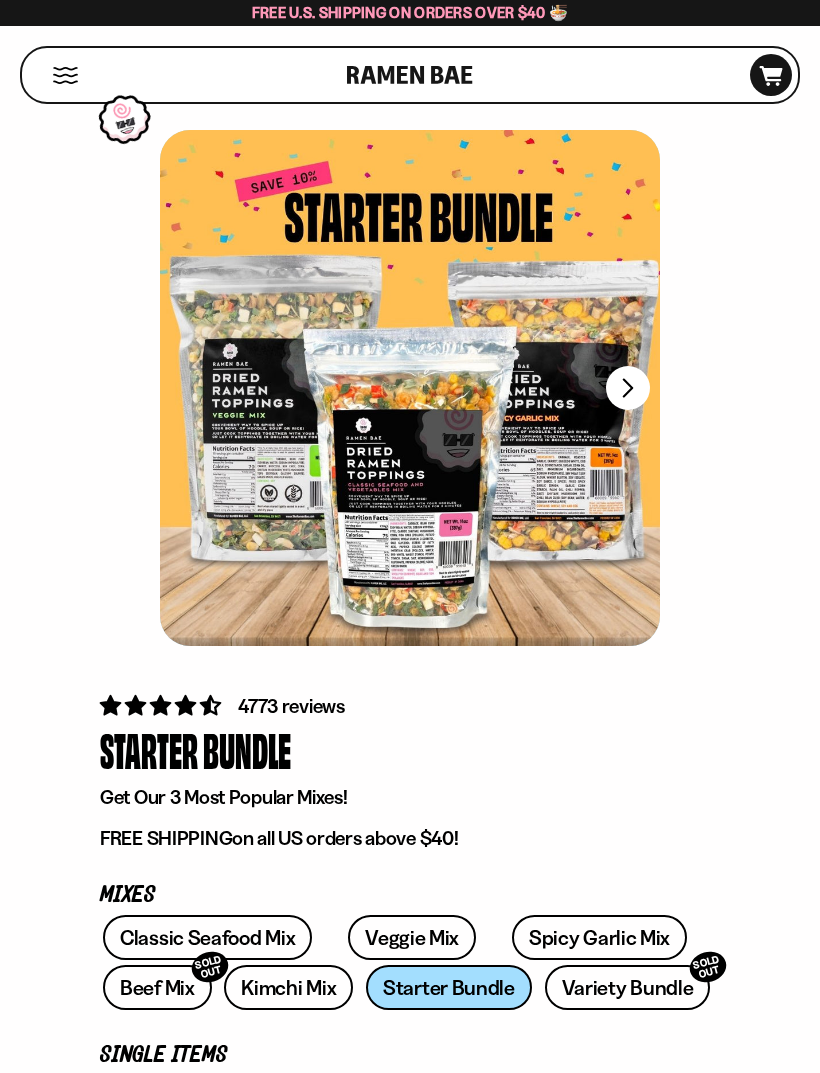 click on "Classic Seafood Mix" at bounding box center [207, 937] 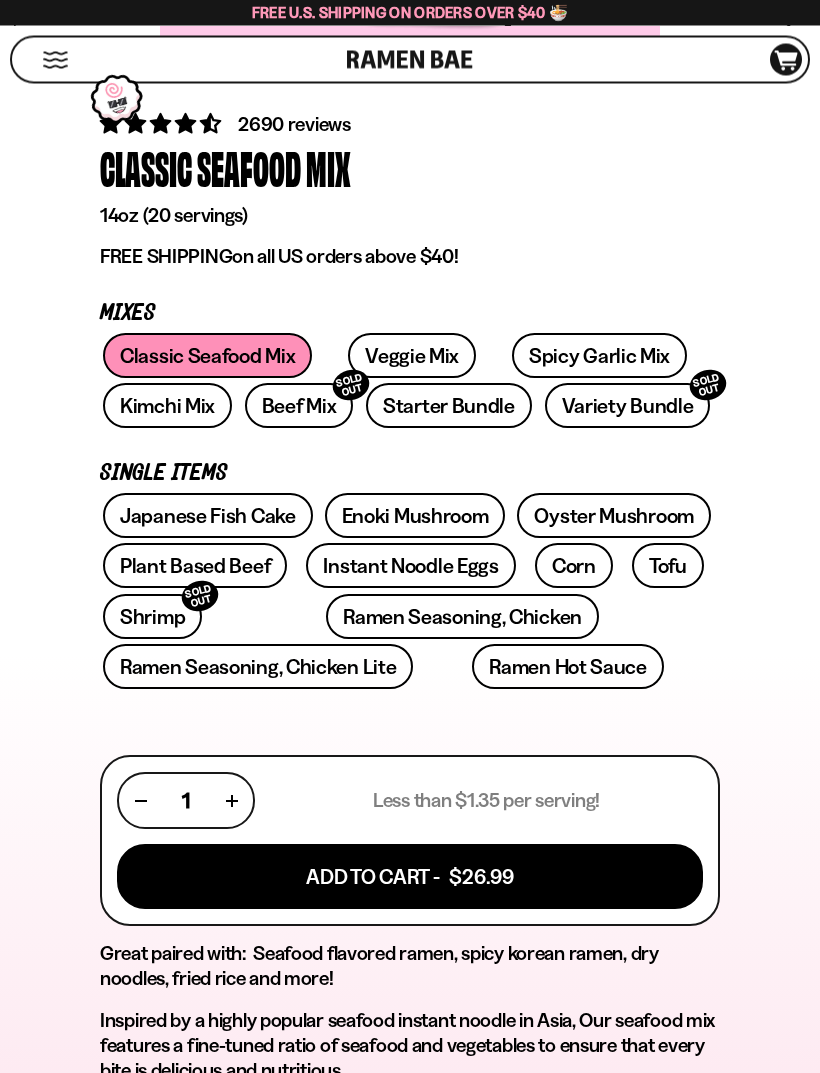 scroll, scrollTop: 583, scrollLeft: 0, axis: vertical 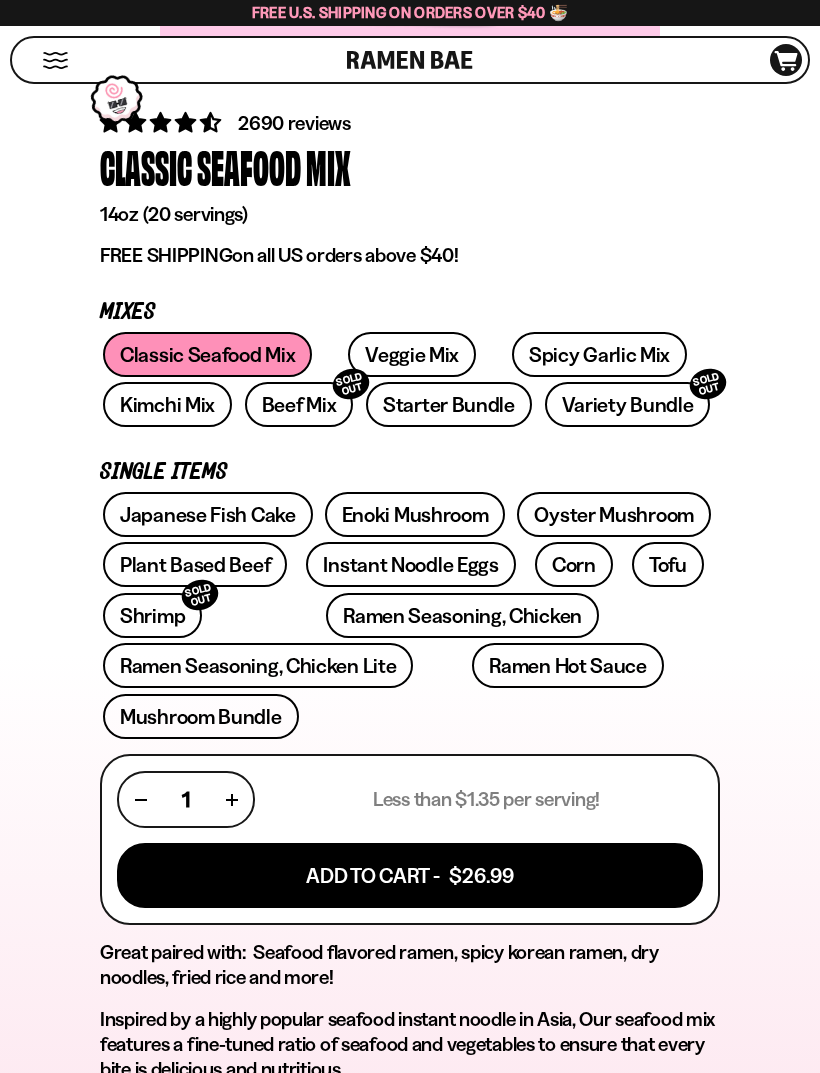 click on "Add To Cart -
$26.99" at bounding box center [410, 875] 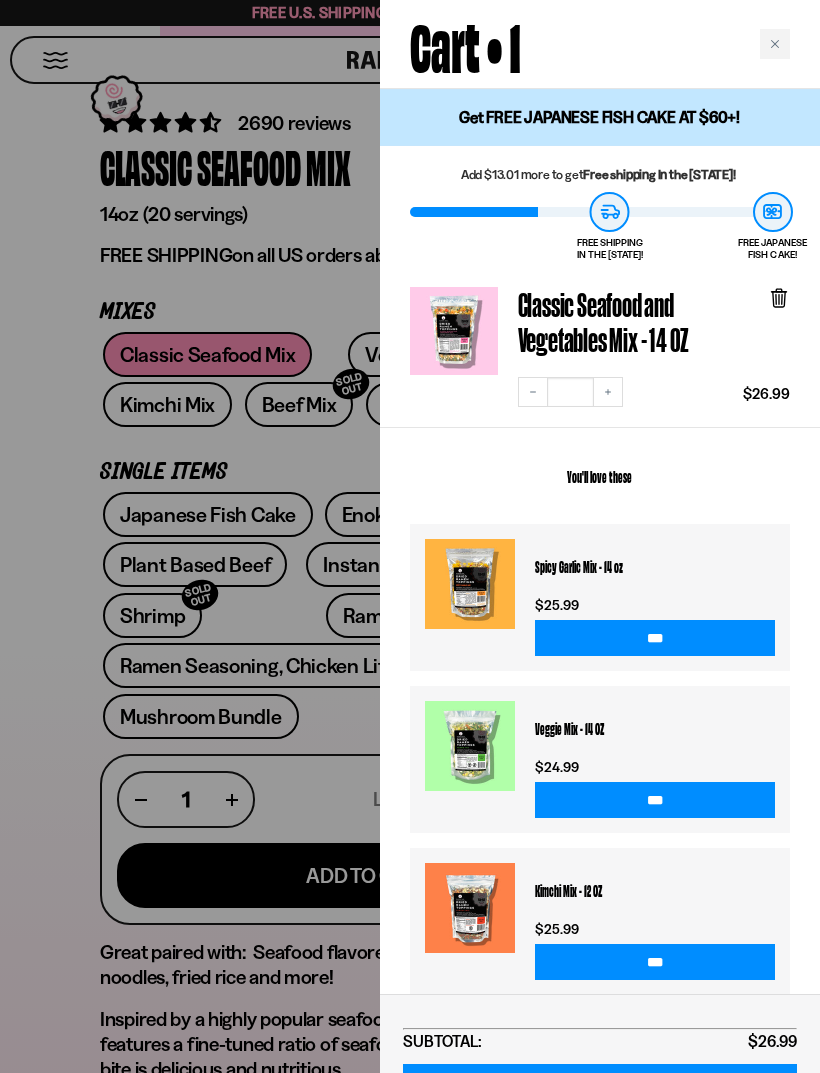 click 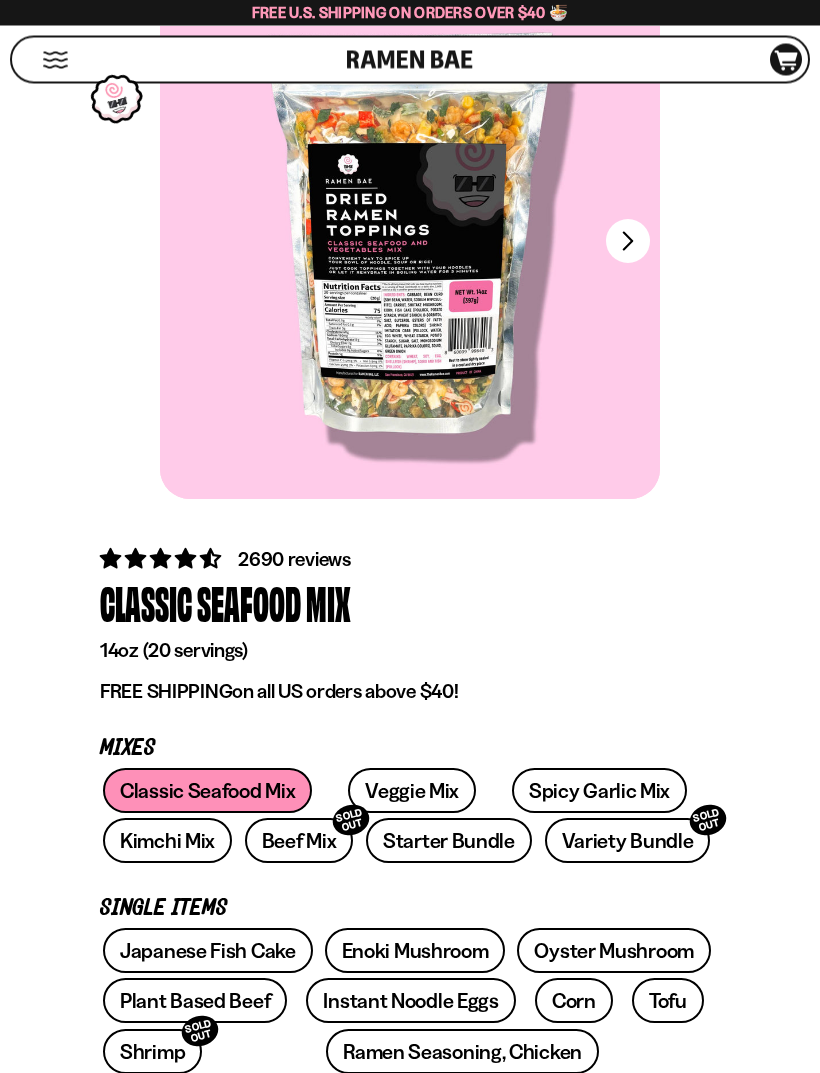 scroll, scrollTop: 0, scrollLeft: 0, axis: both 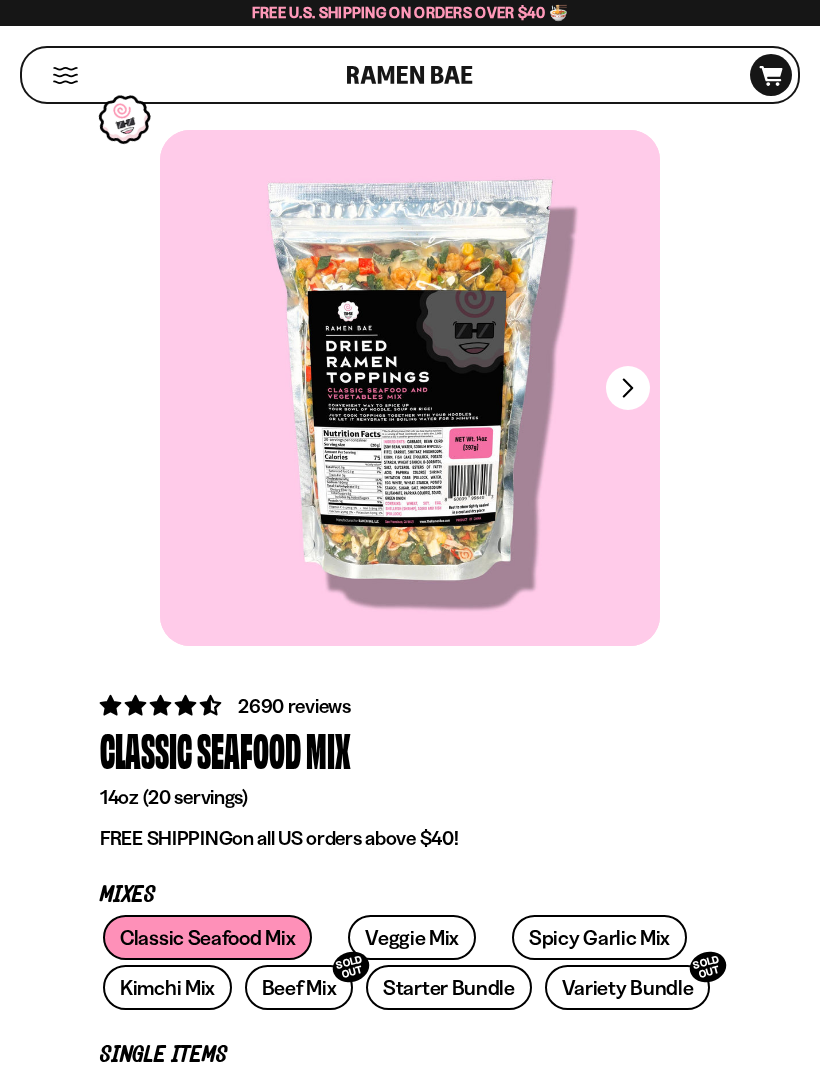 click at bounding box center [65, 75] 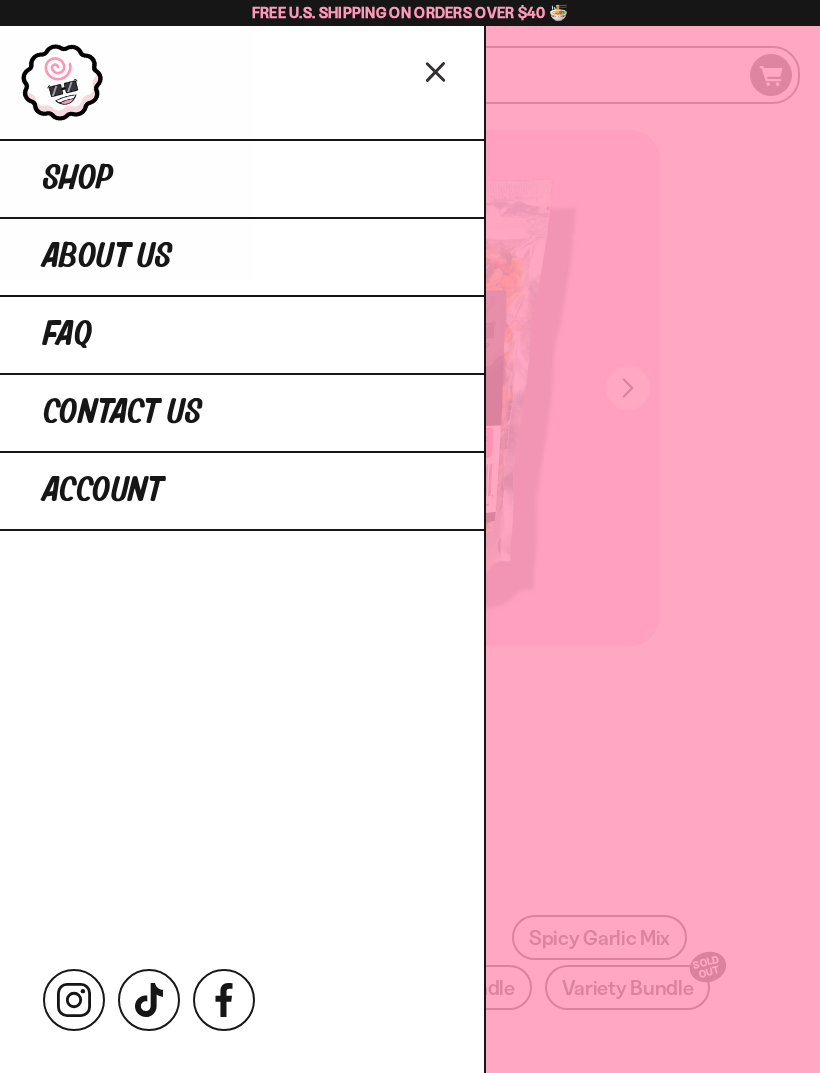 click on "Shop" at bounding box center (242, 178) 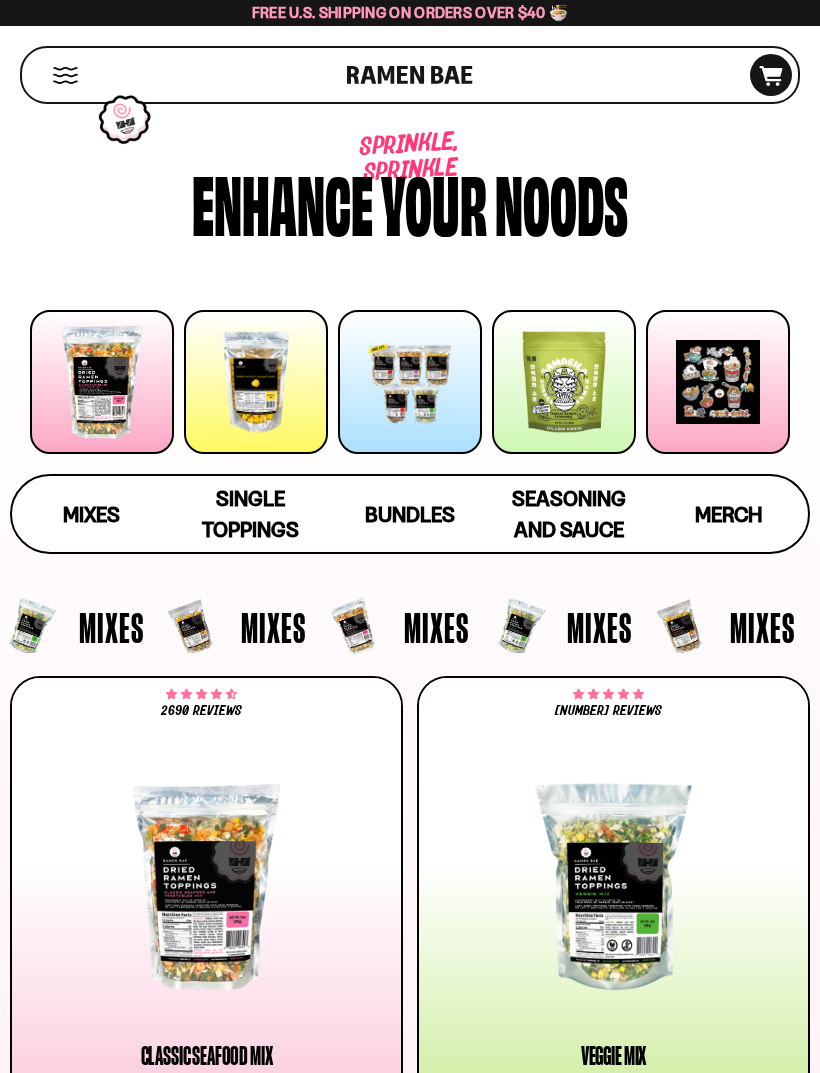 scroll, scrollTop: 0, scrollLeft: 0, axis: both 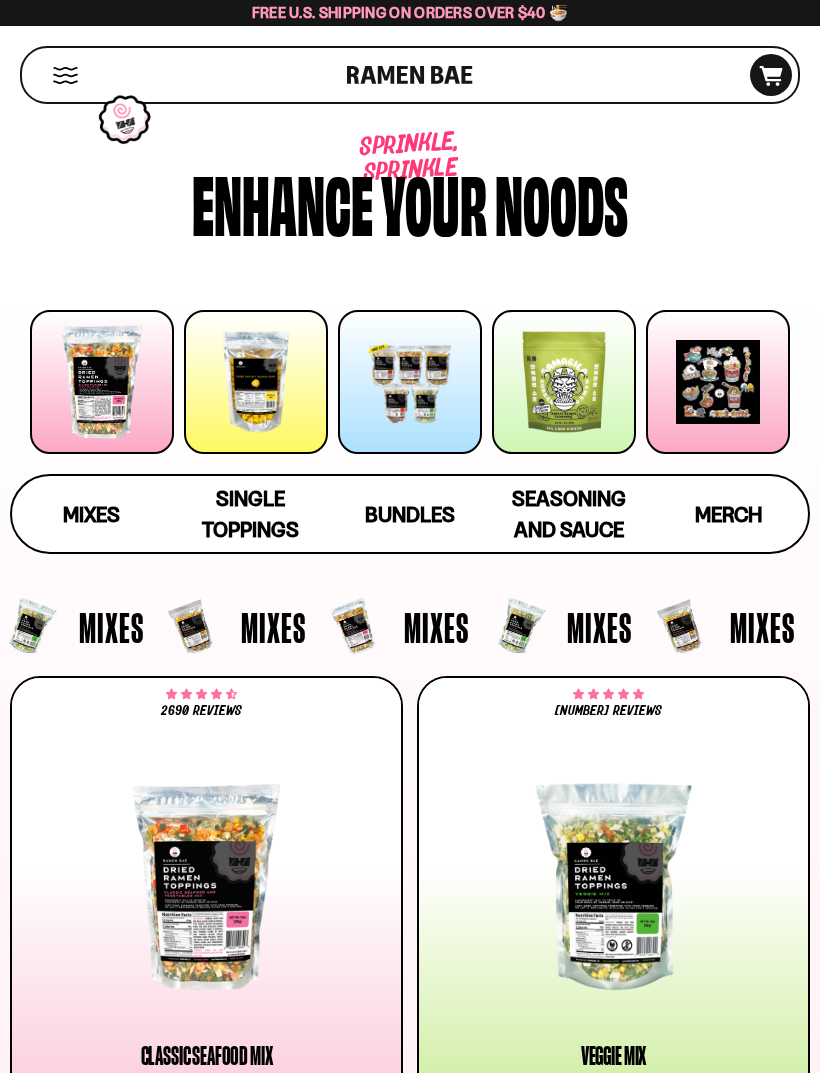 click at bounding box center (102, 382) 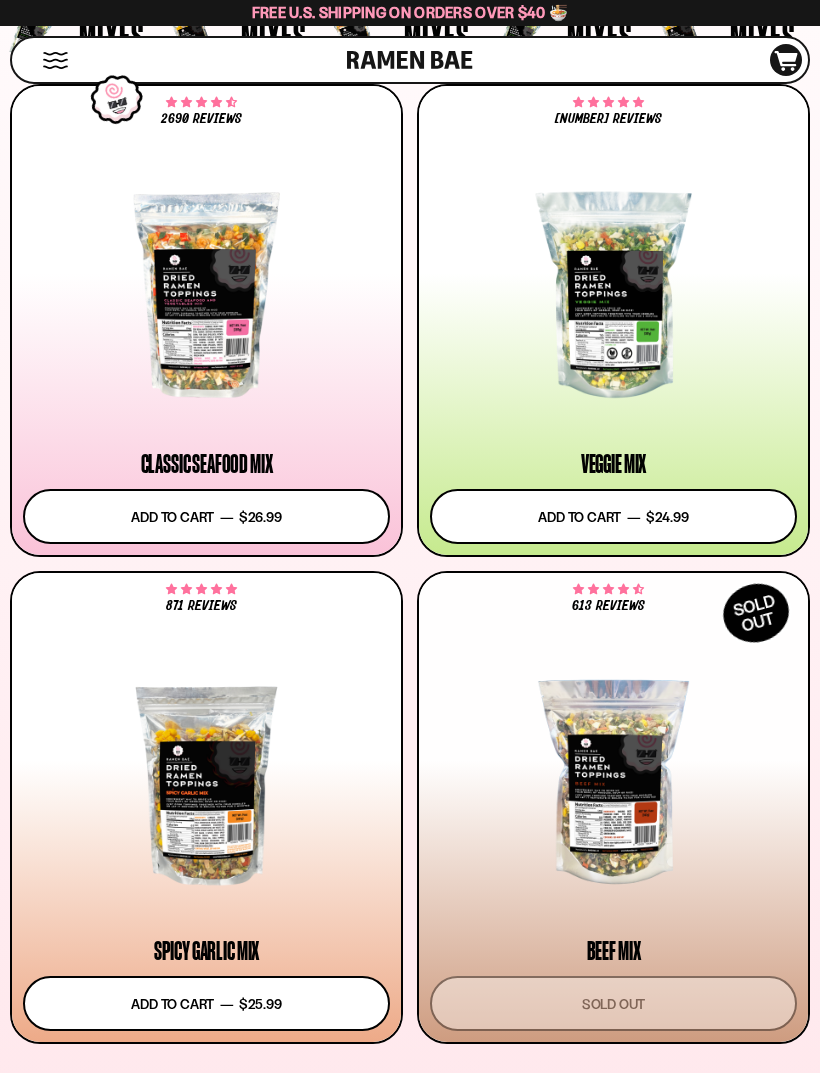 scroll, scrollTop: 676, scrollLeft: 0, axis: vertical 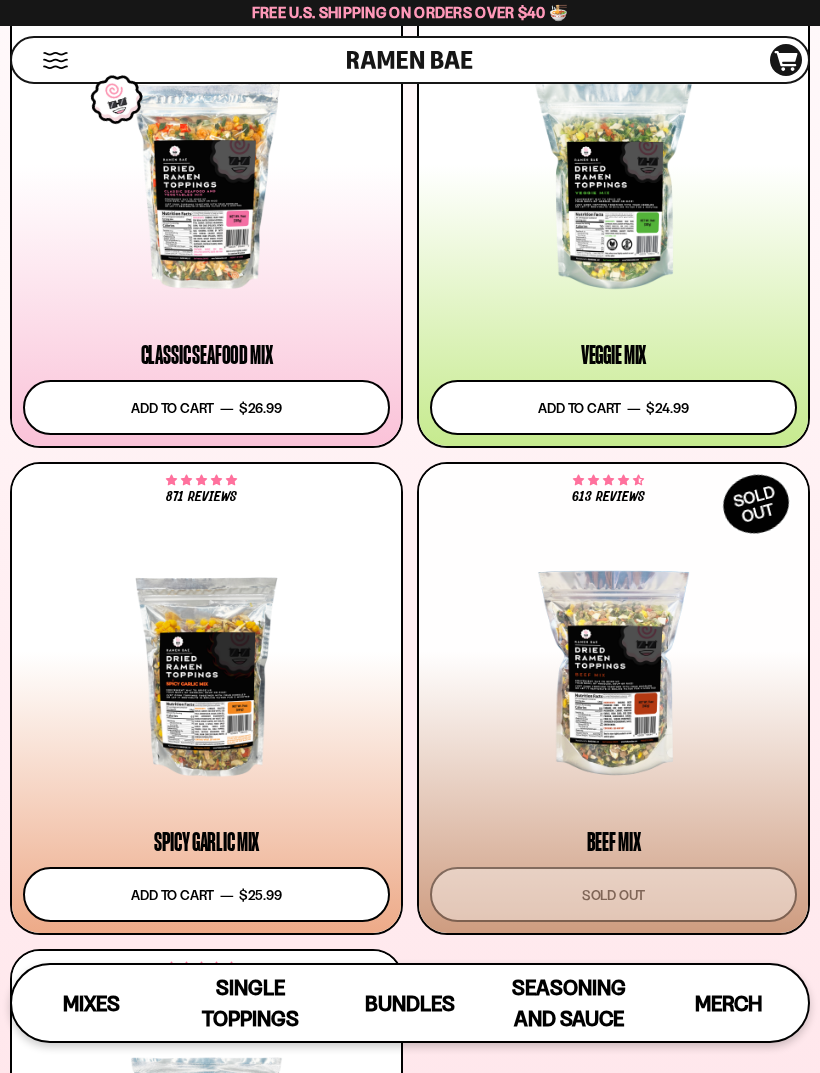 click at bounding box center [613, 185] 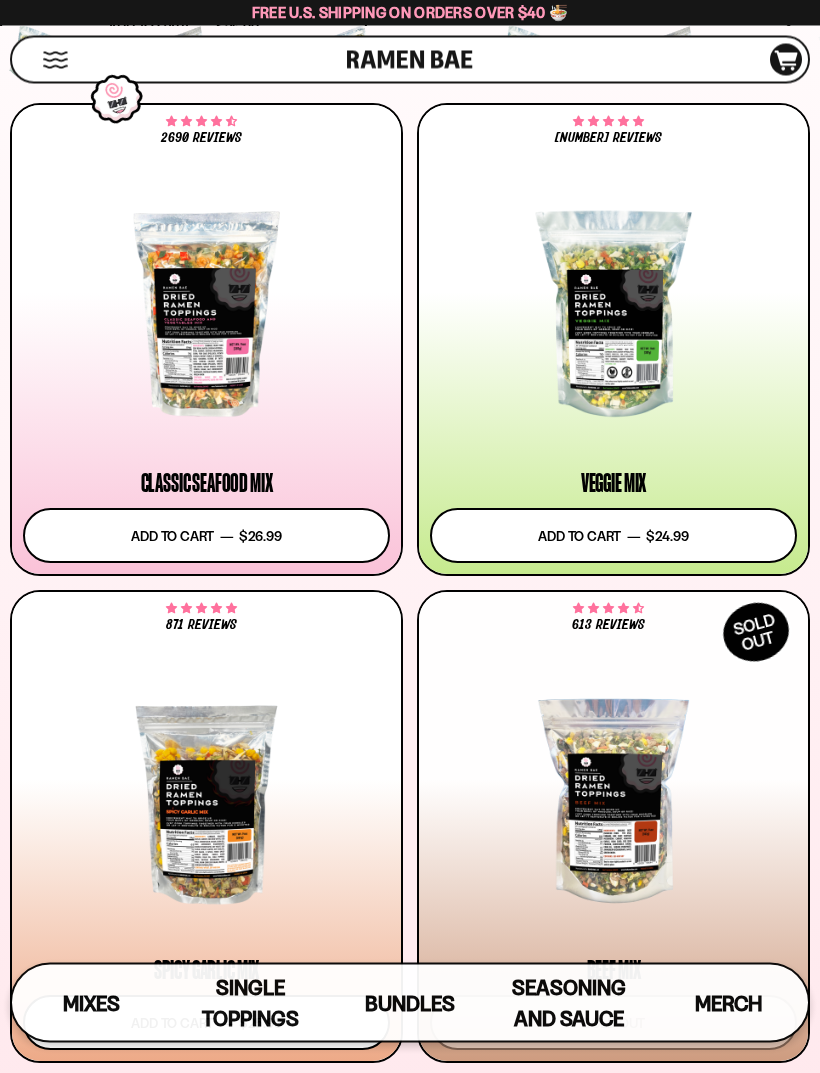 scroll, scrollTop: 548, scrollLeft: 0, axis: vertical 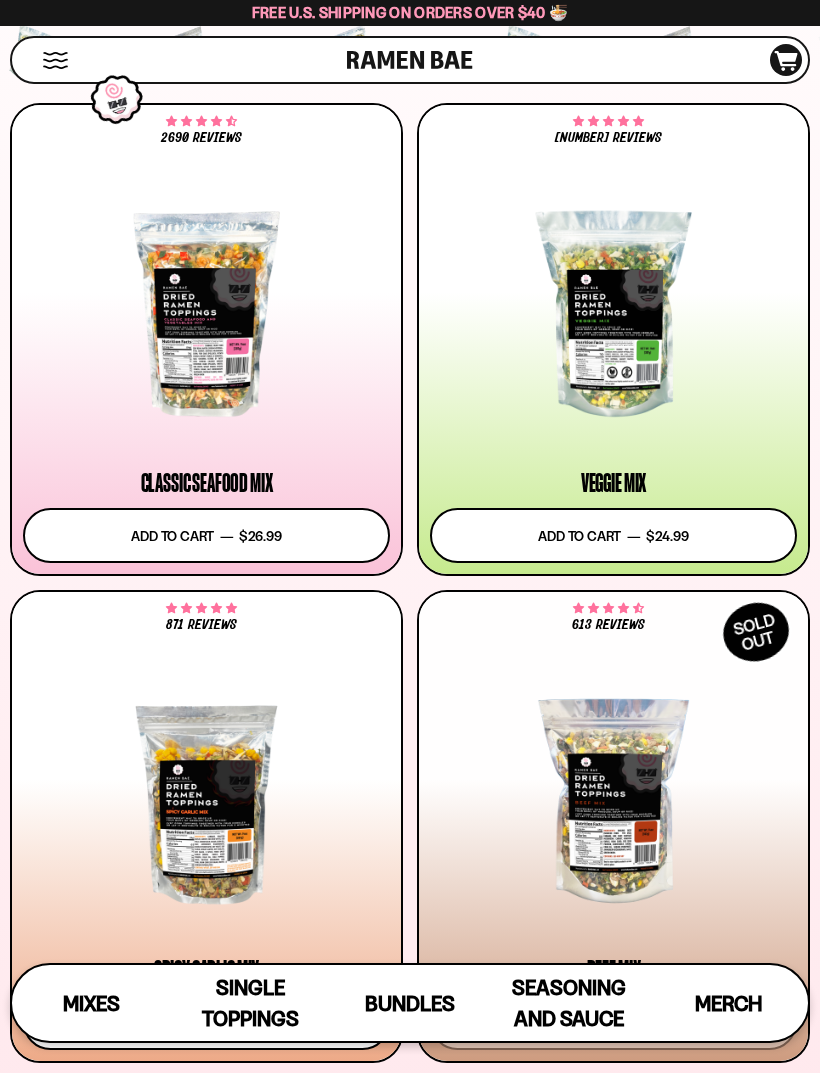 click at bounding box center [206, 800] 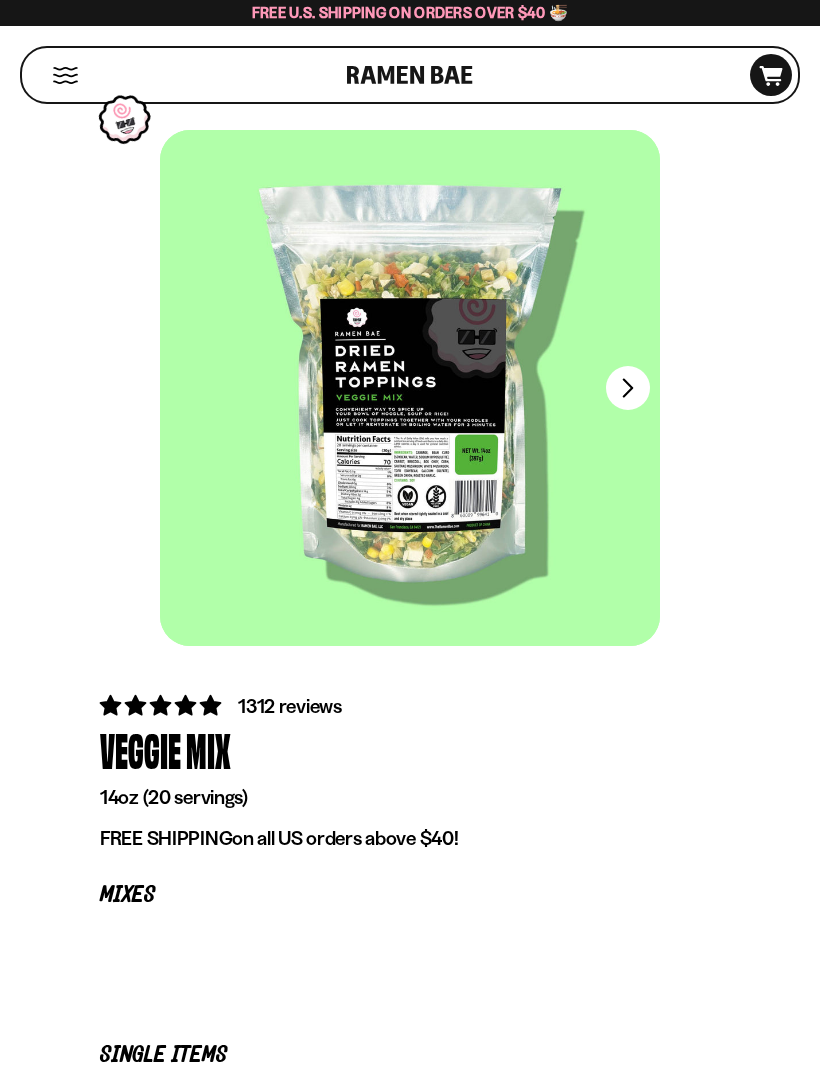 scroll, scrollTop: 0, scrollLeft: 0, axis: both 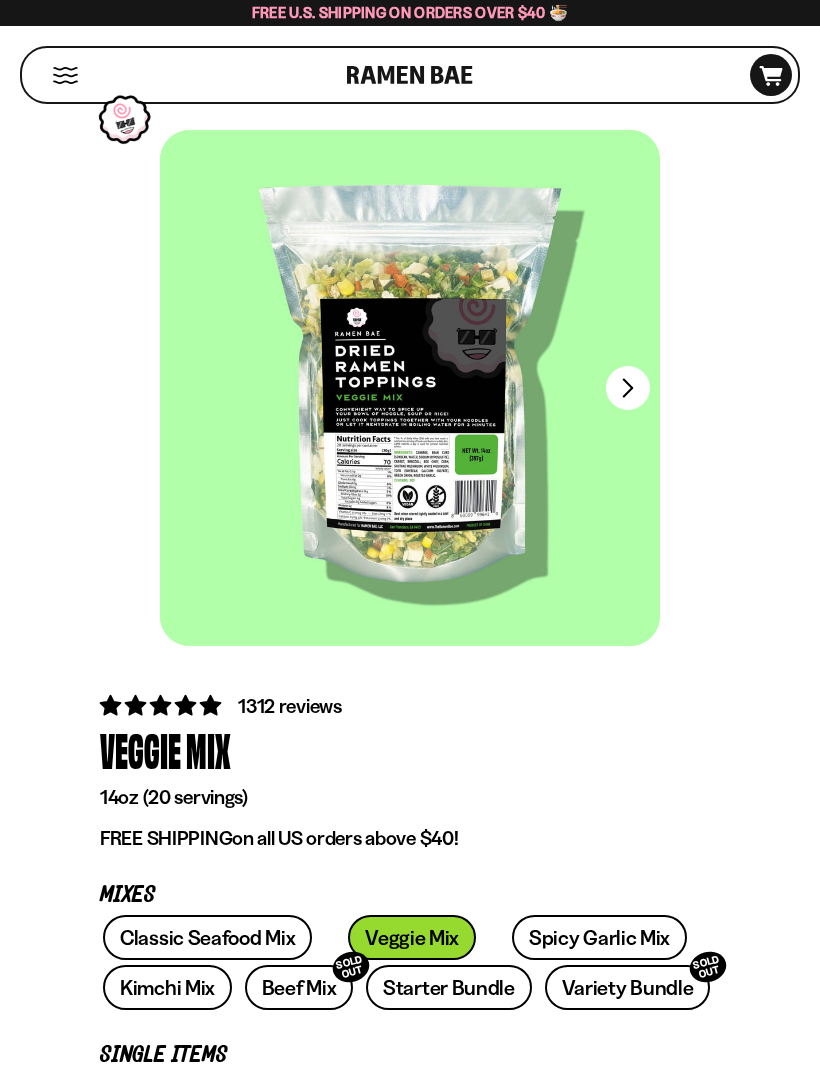 click on "FADCB6FD-DFAB-4417-9F21-029242090B77" at bounding box center (628, 388) 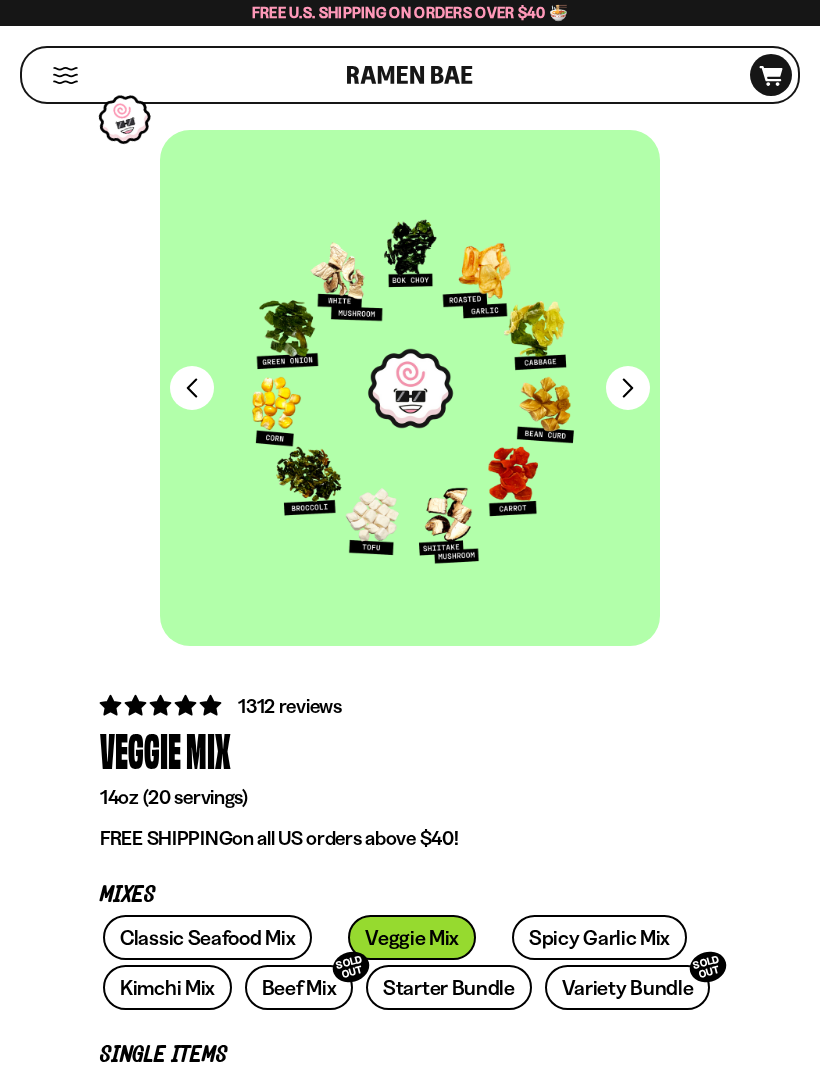 click at bounding box center (410, 388) 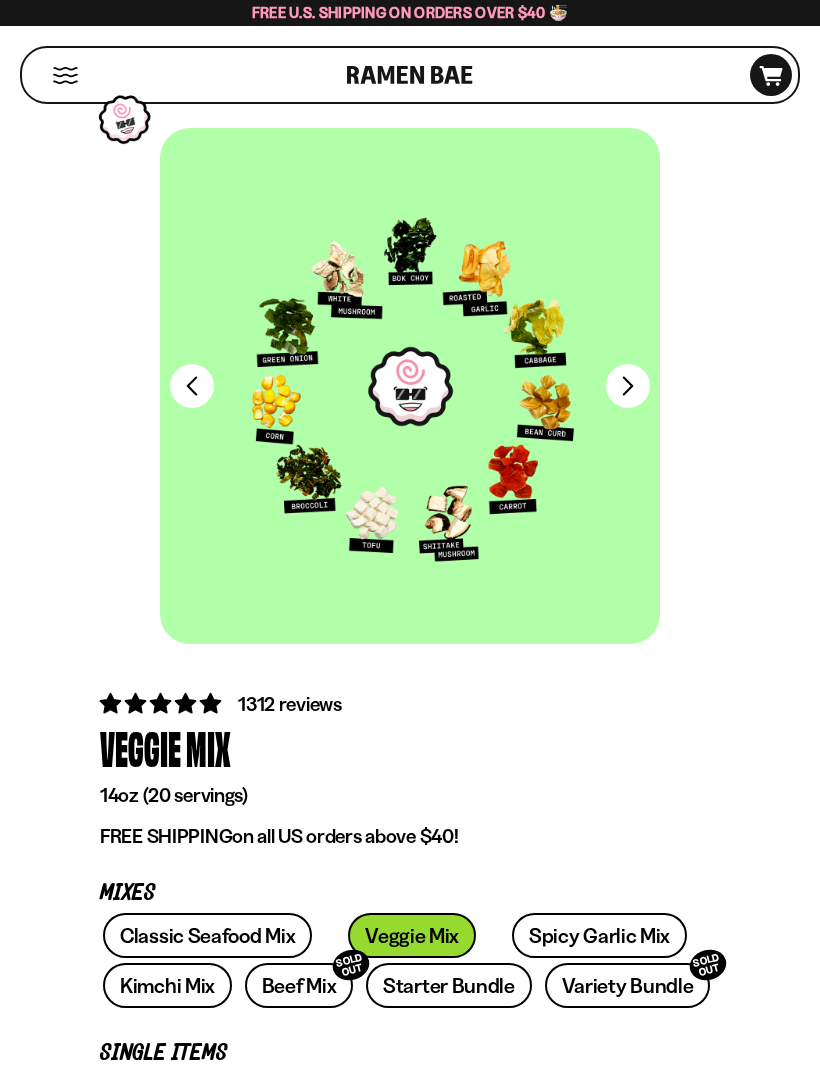 scroll, scrollTop: 3, scrollLeft: 0, axis: vertical 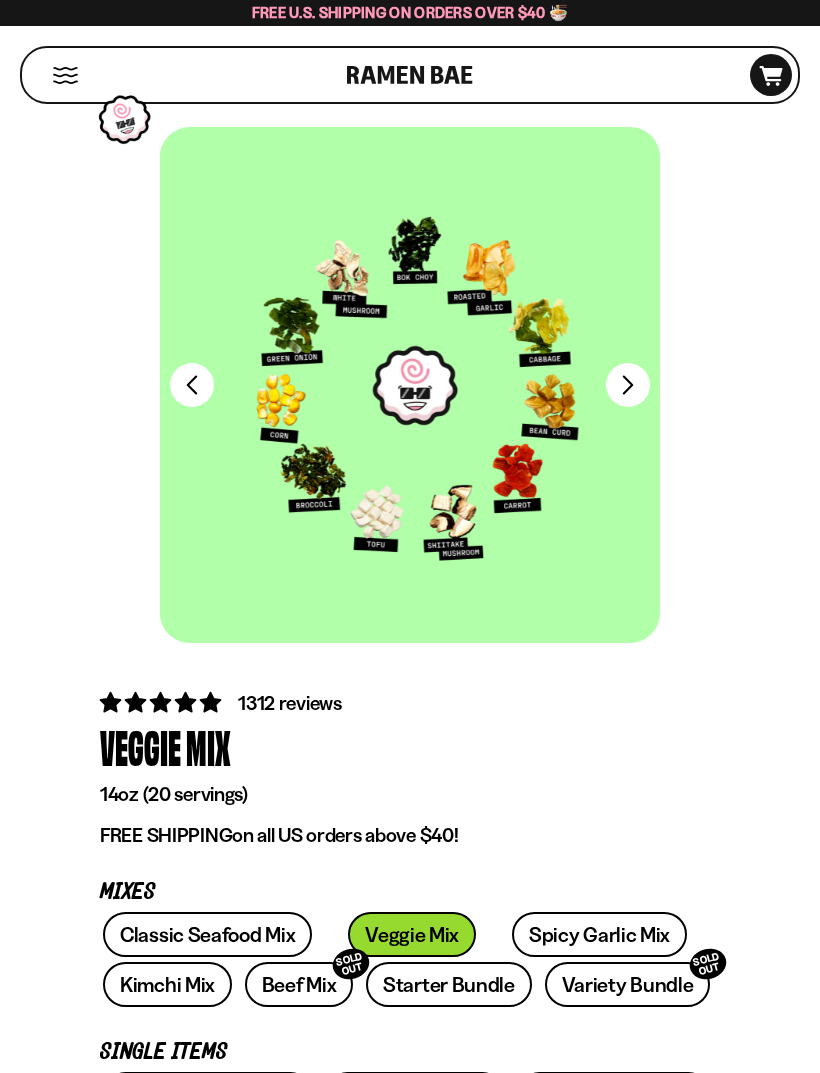 click at bounding box center (415, 385) 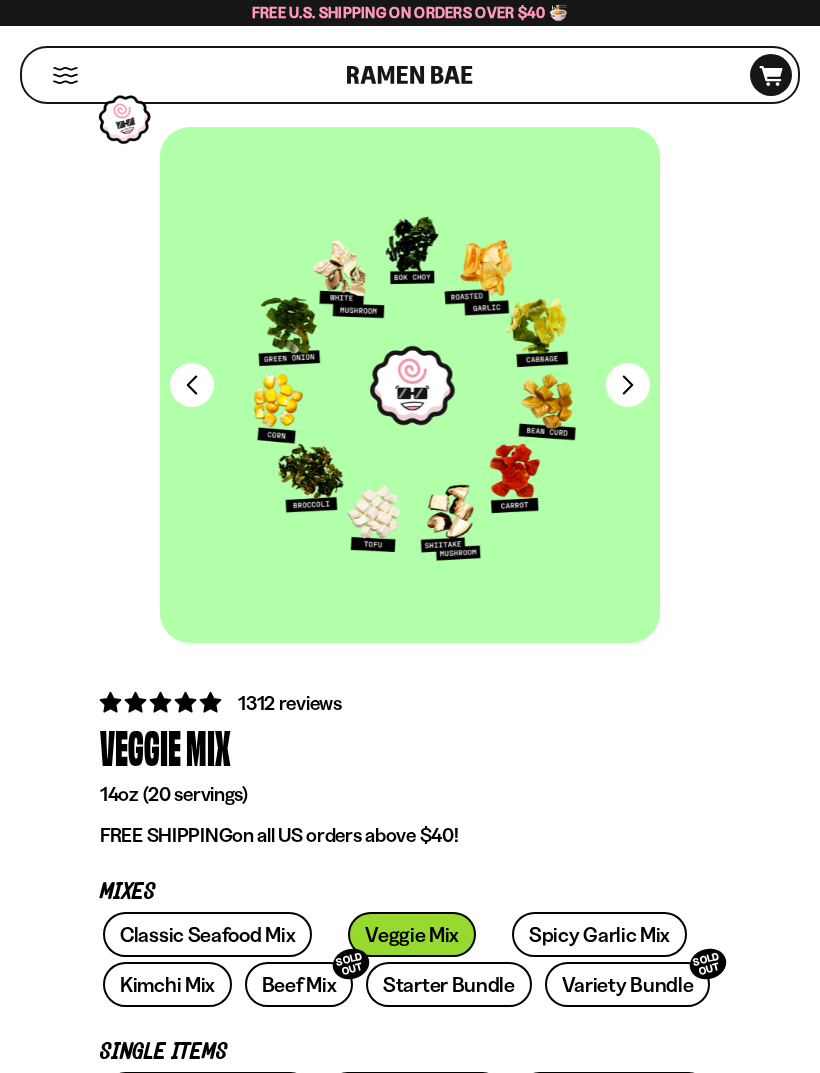 click at bounding box center (412, 385) 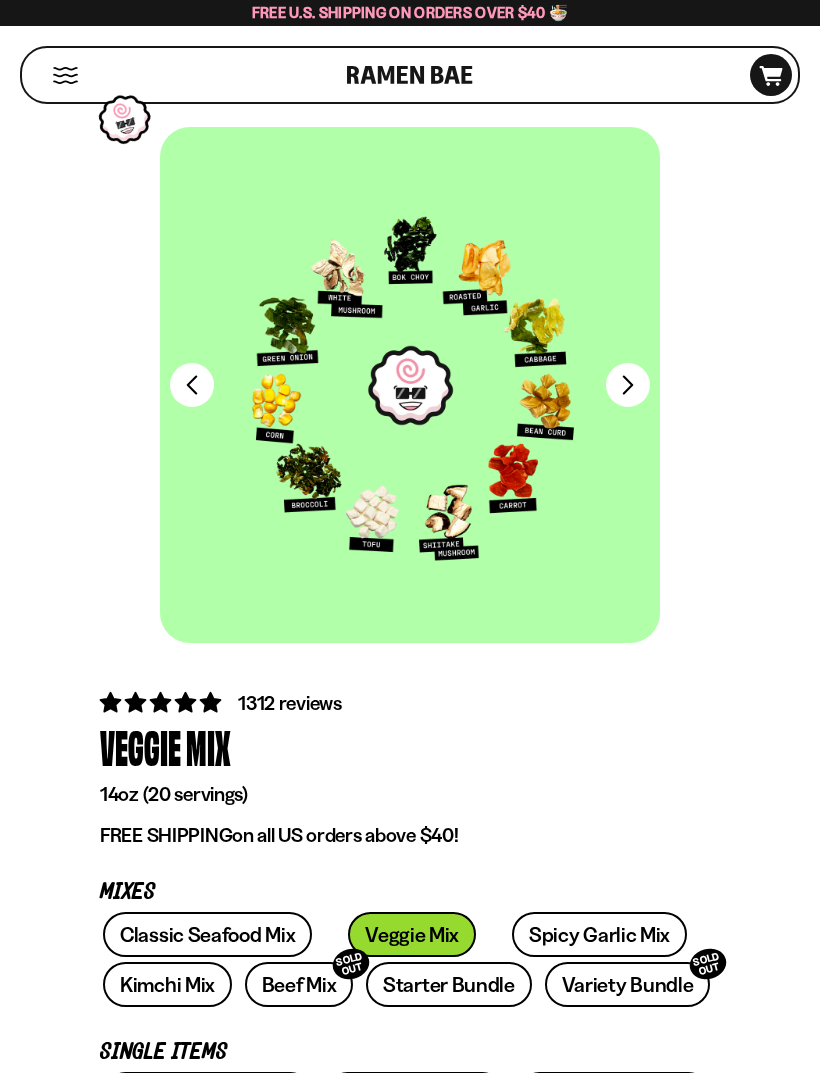 click at bounding box center (410, 385) 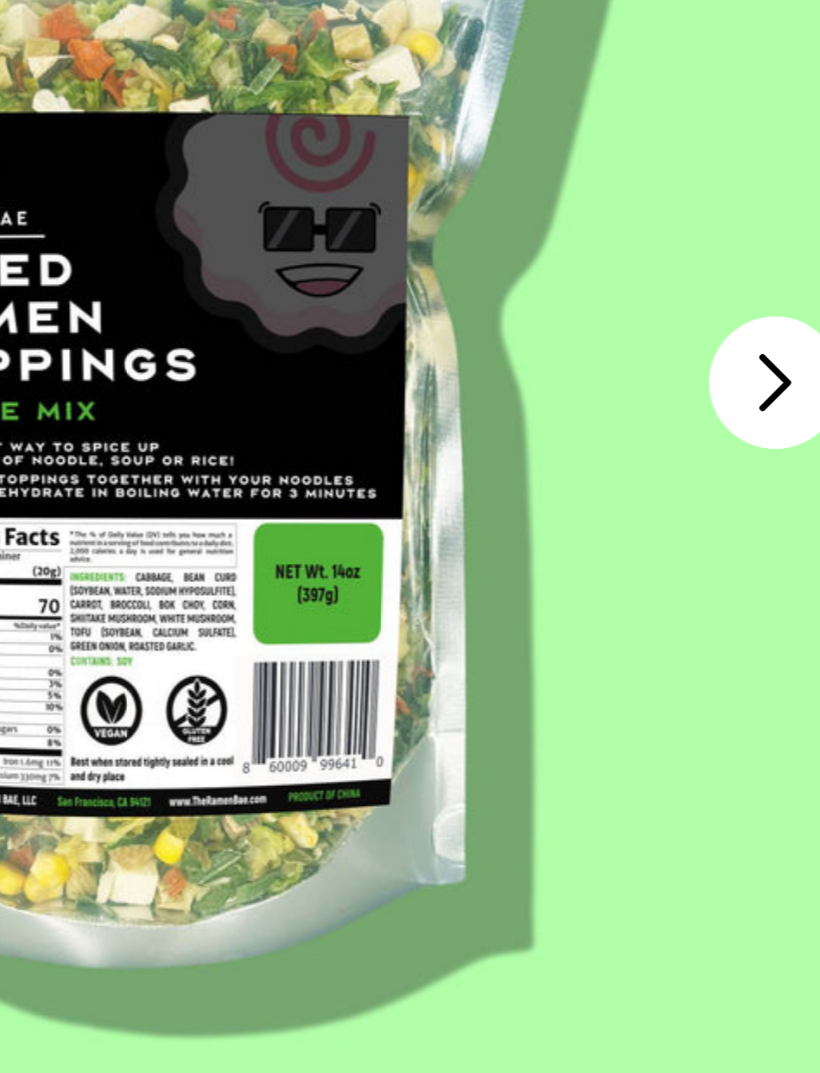 click on "FADCB6FD-DFAB-4417-9F21-029242090B77" at bounding box center [628, 385] 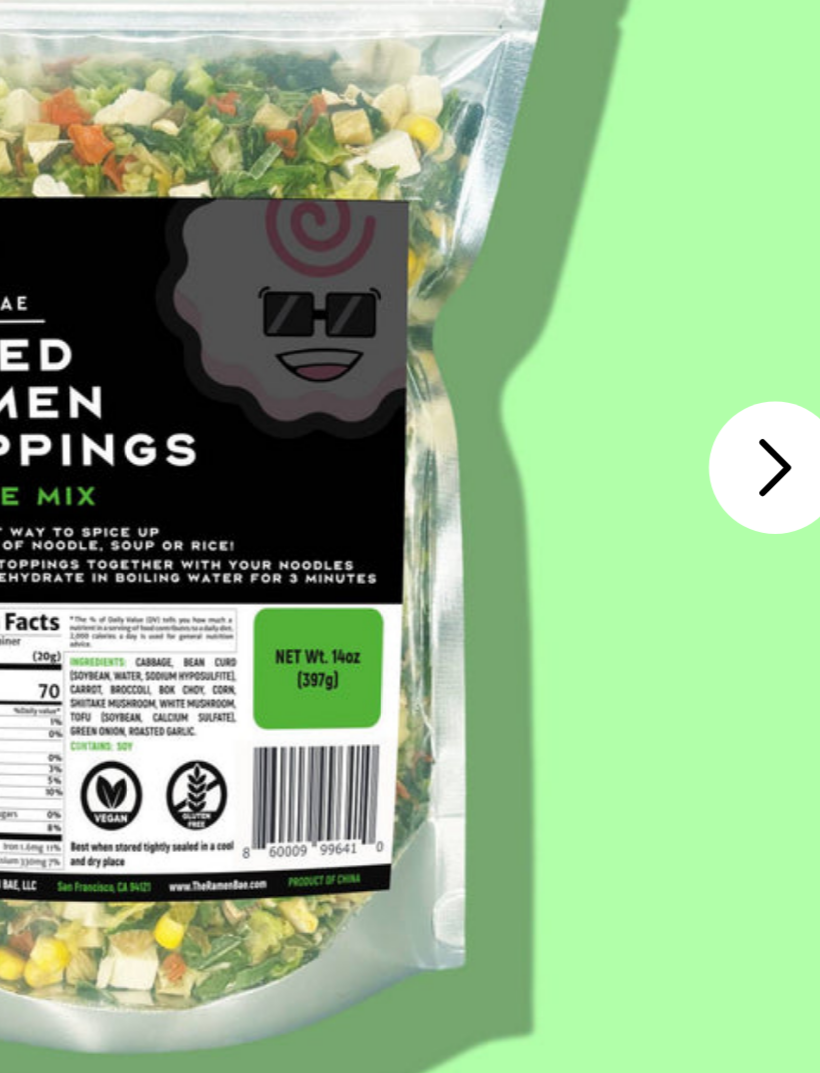 click on "FADCB6FD-DFAB-4417-9F21-029242090B77" at bounding box center [628, 385] 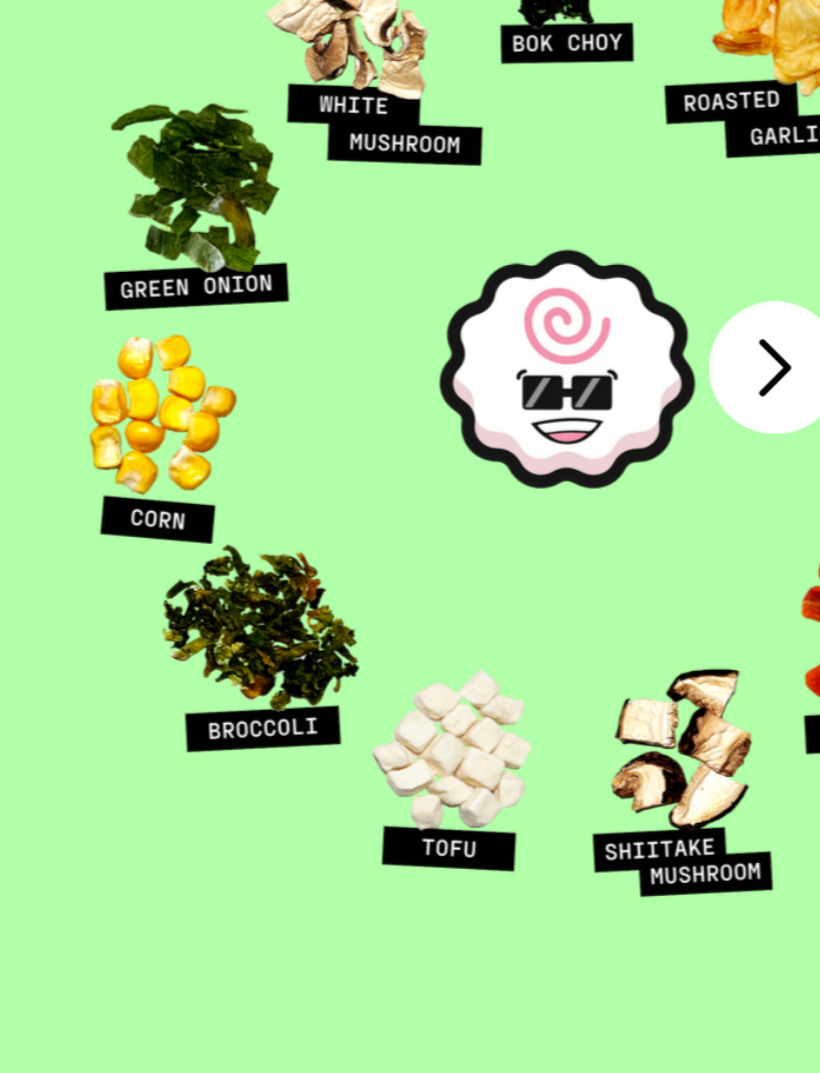 click at bounding box center (558, 385) 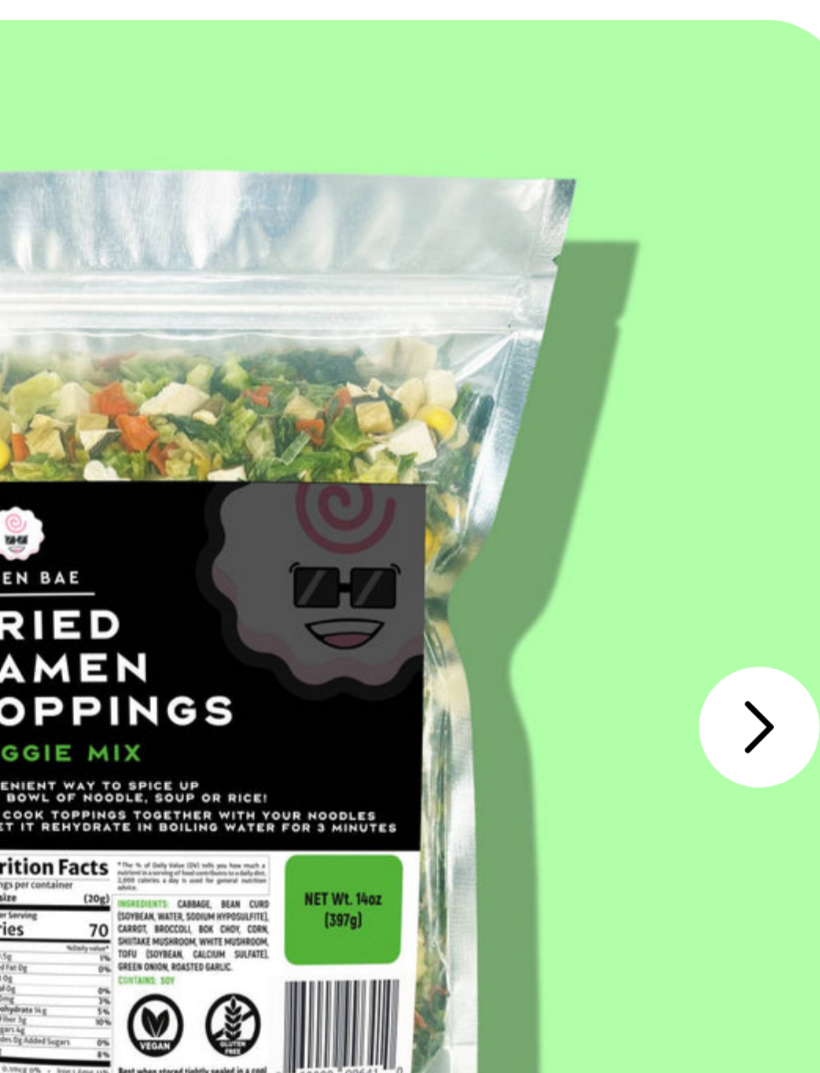 scroll, scrollTop: 0, scrollLeft: 0, axis: both 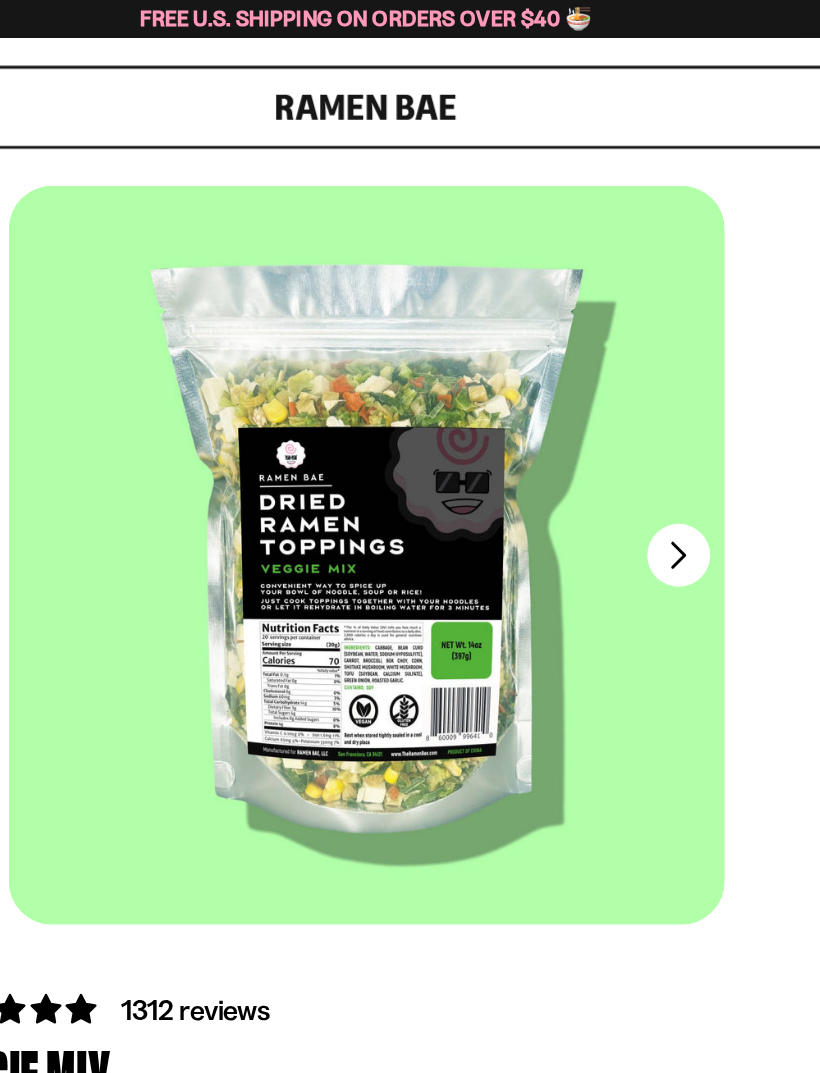 click on "FADCB6FD-DFAB-4417-9F21-029242090B77" at bounding box center (628, 388) 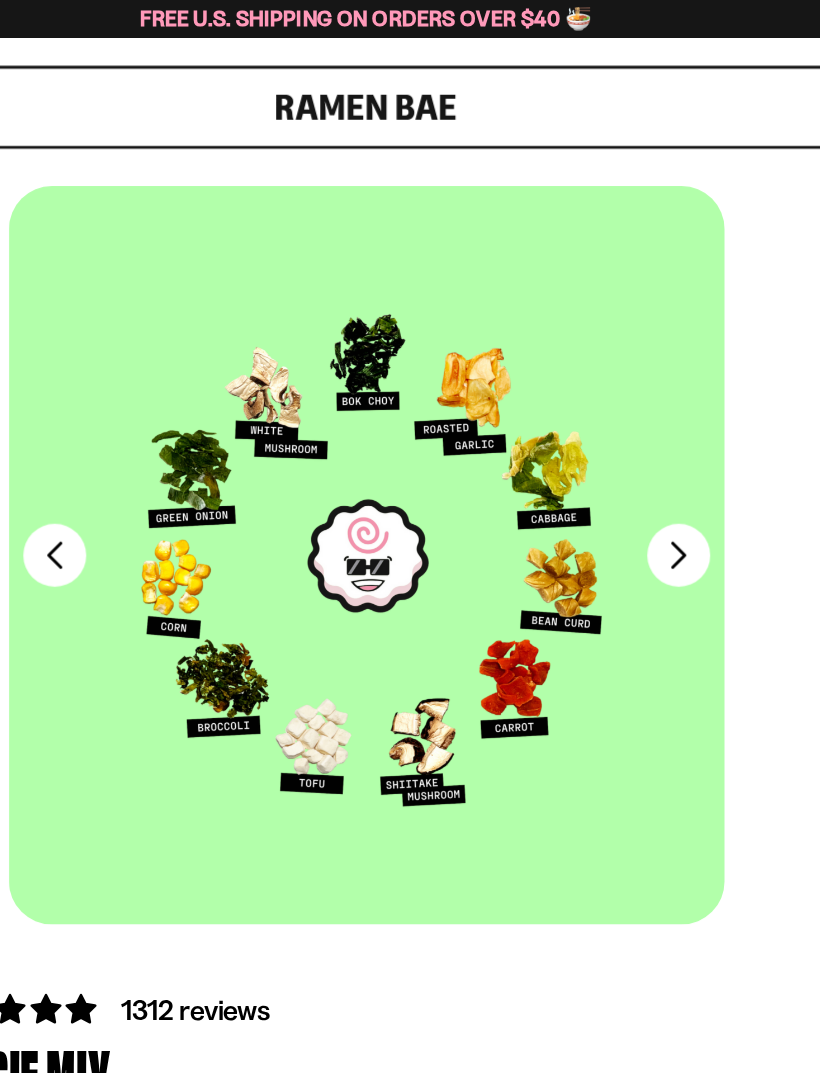 click on "FADCB6FD-DFAB-4417-9F21-029242090B77" at bounding box center [628, 388] 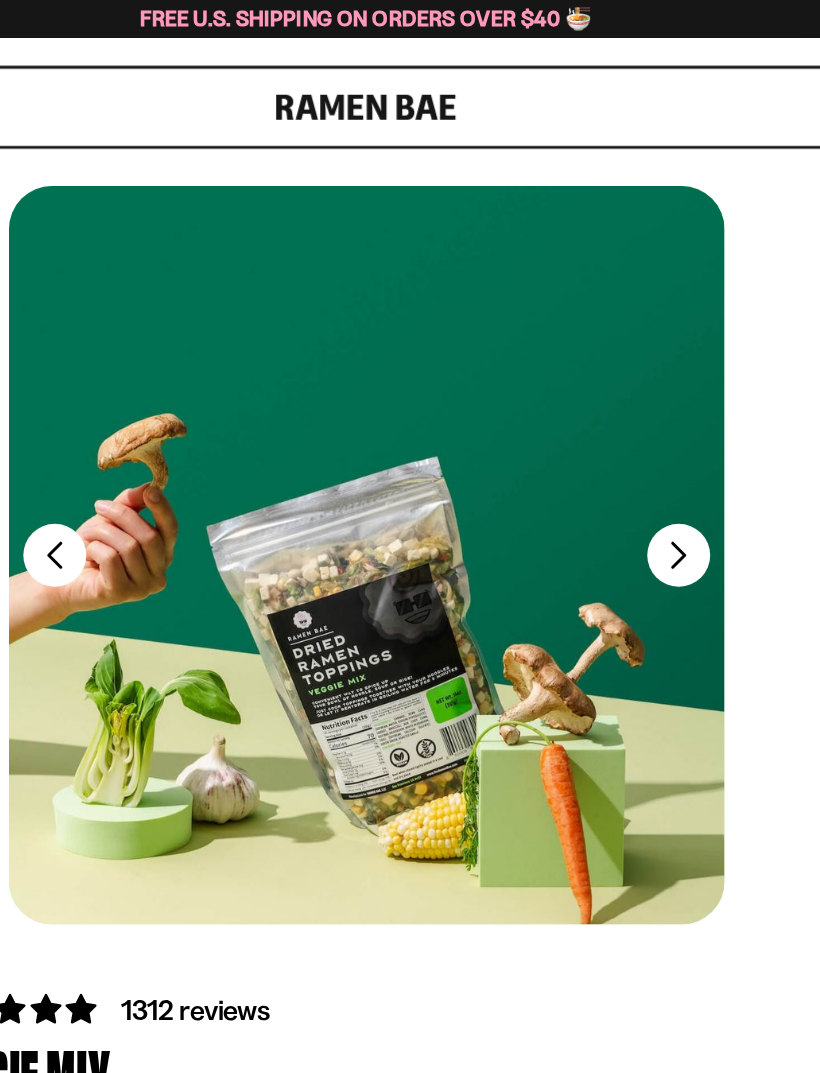 click on "FADCB6FD-DFAB-4417-9F21-029242090B77" at bounding box center [628, 388] 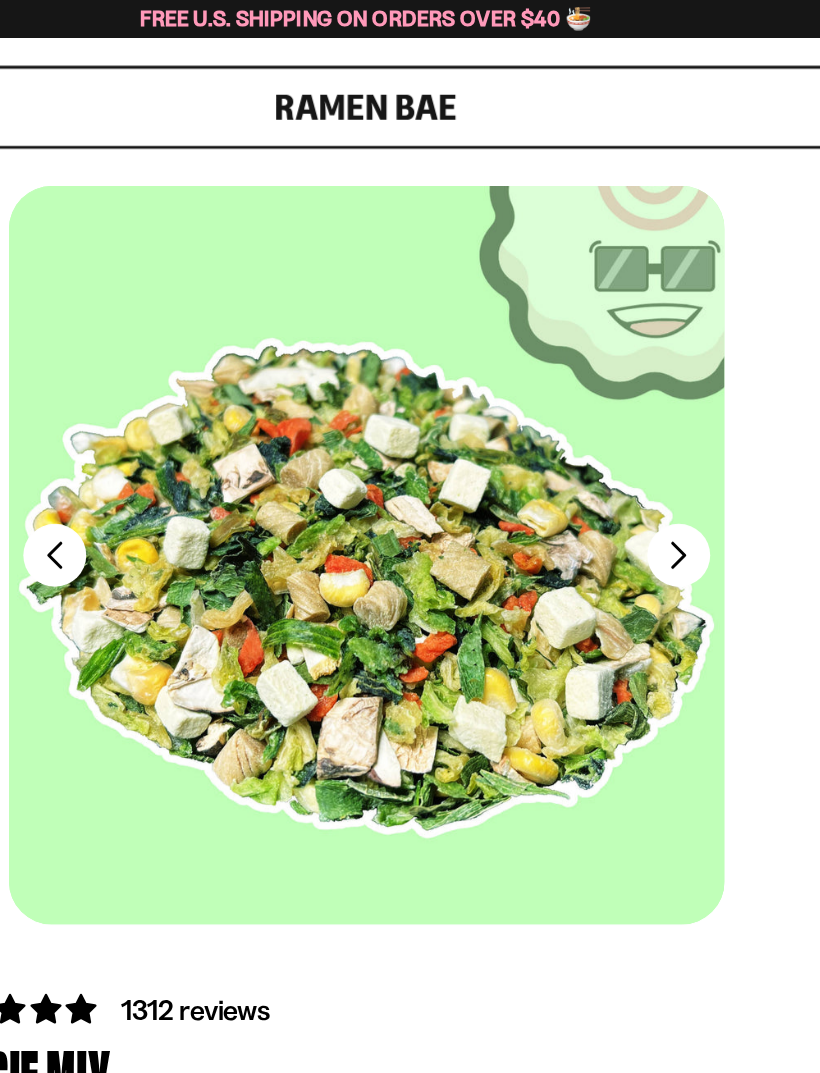 click on "FADCB6FD-DFAB-4417-9F21-029242090B77" at bounding box center (628, 388) 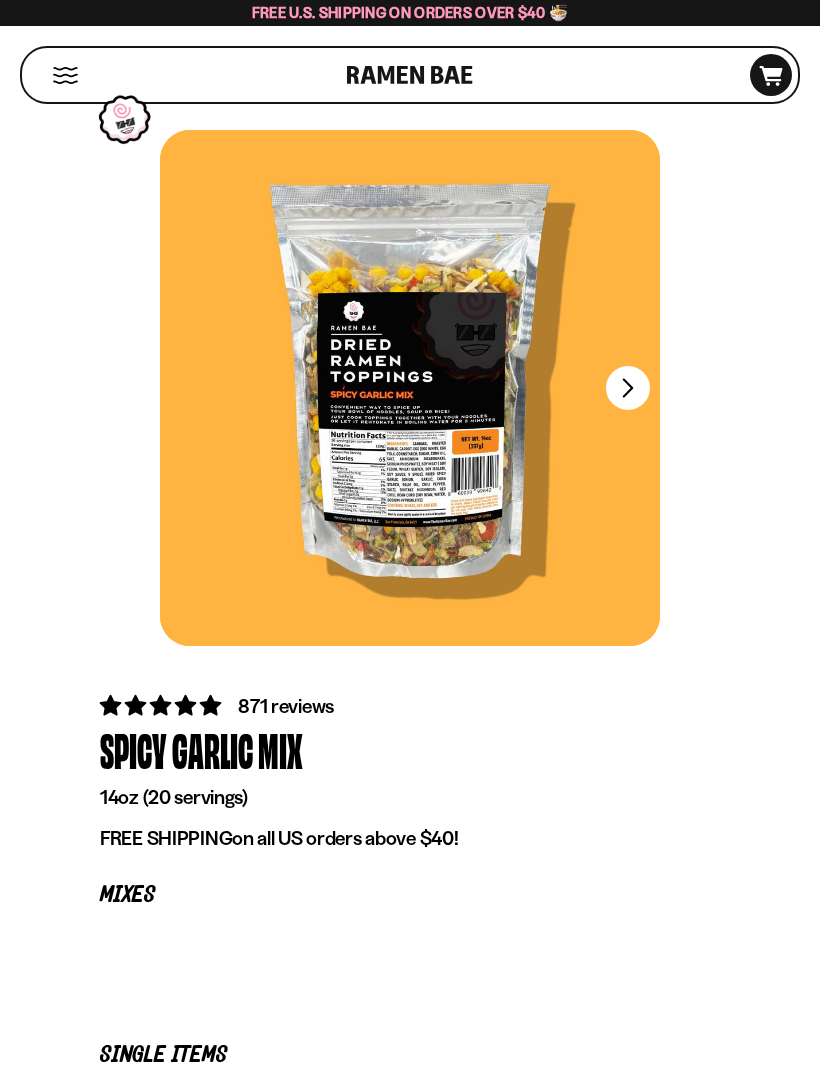 scroll, scrollTop: 0, scrollLeft: 0, axis: both 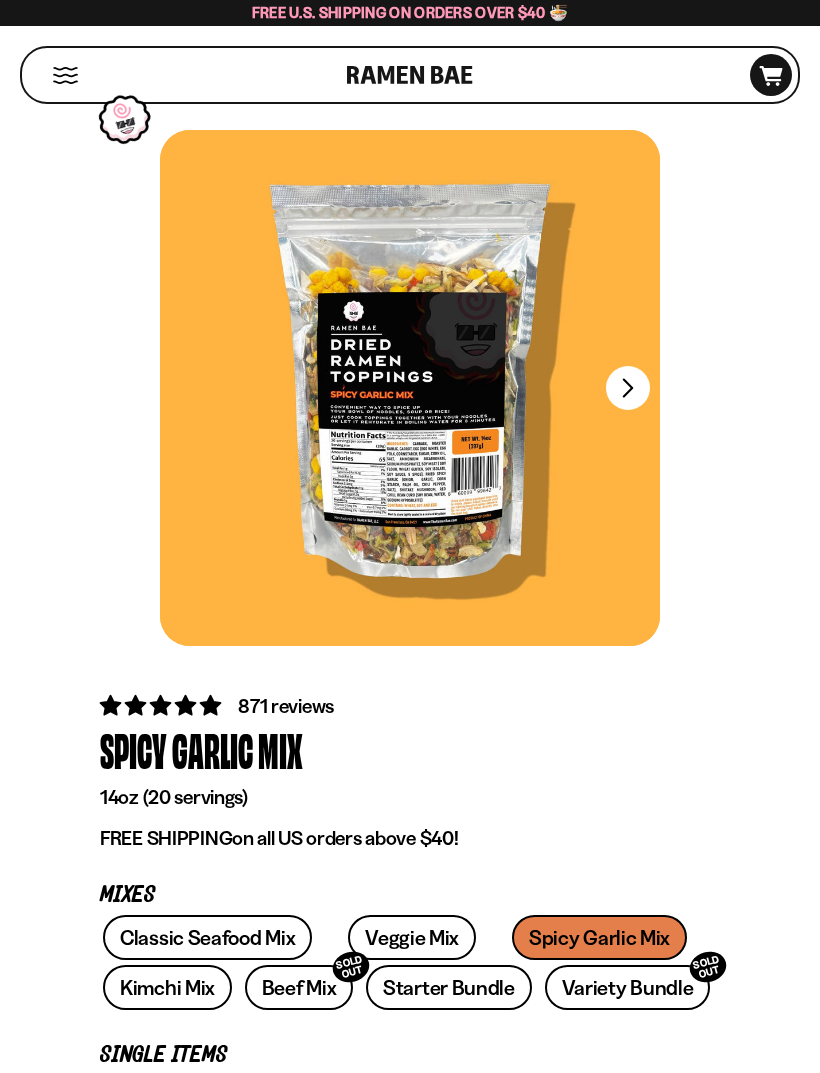 click on "FADCB6FD-DFAB-4417-9F21-029242090B77" at bounding box center [628, 388] 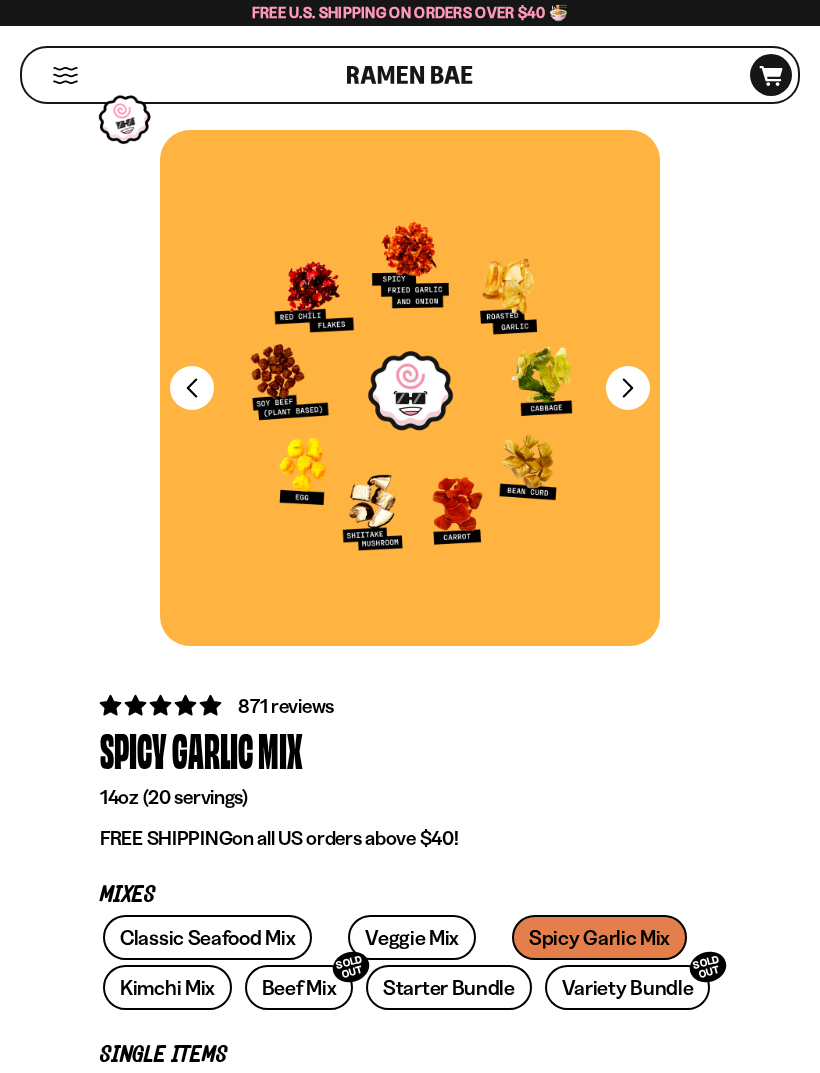 click at bounding box center (410, 388) 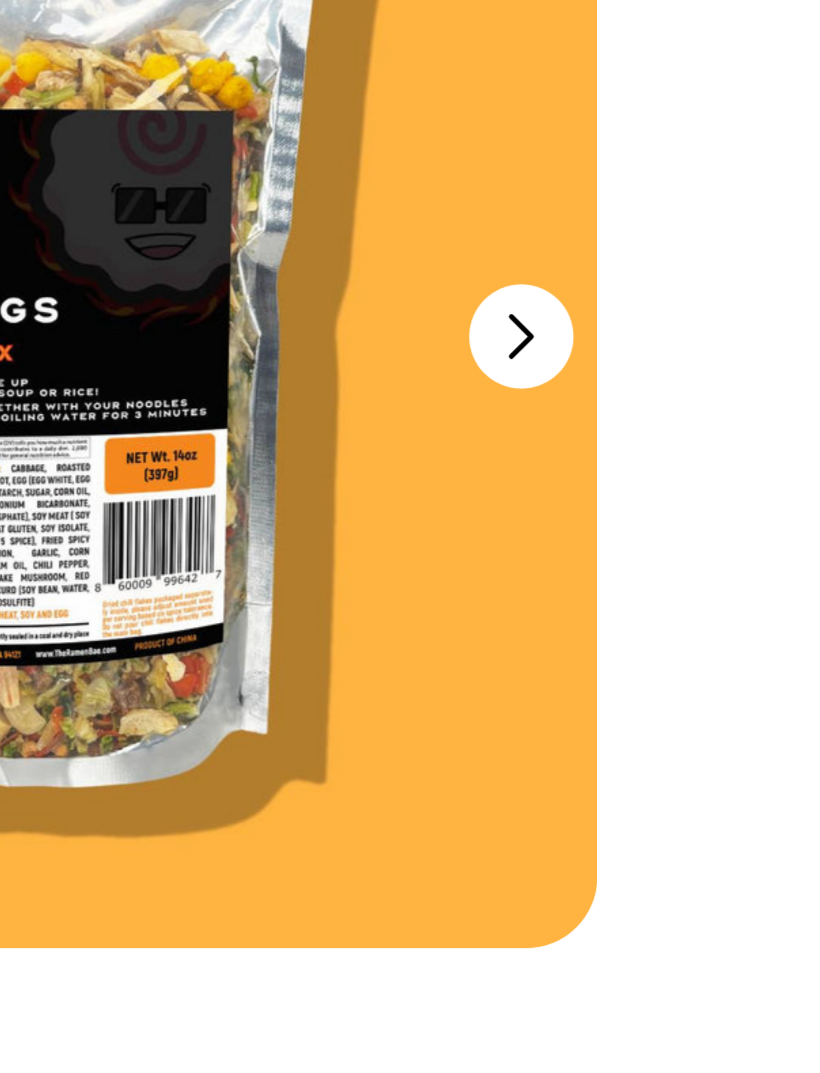 click on "FADCB6FD-DFAB-4417-9F21-029242090B77" at bounding box center (628, 388) 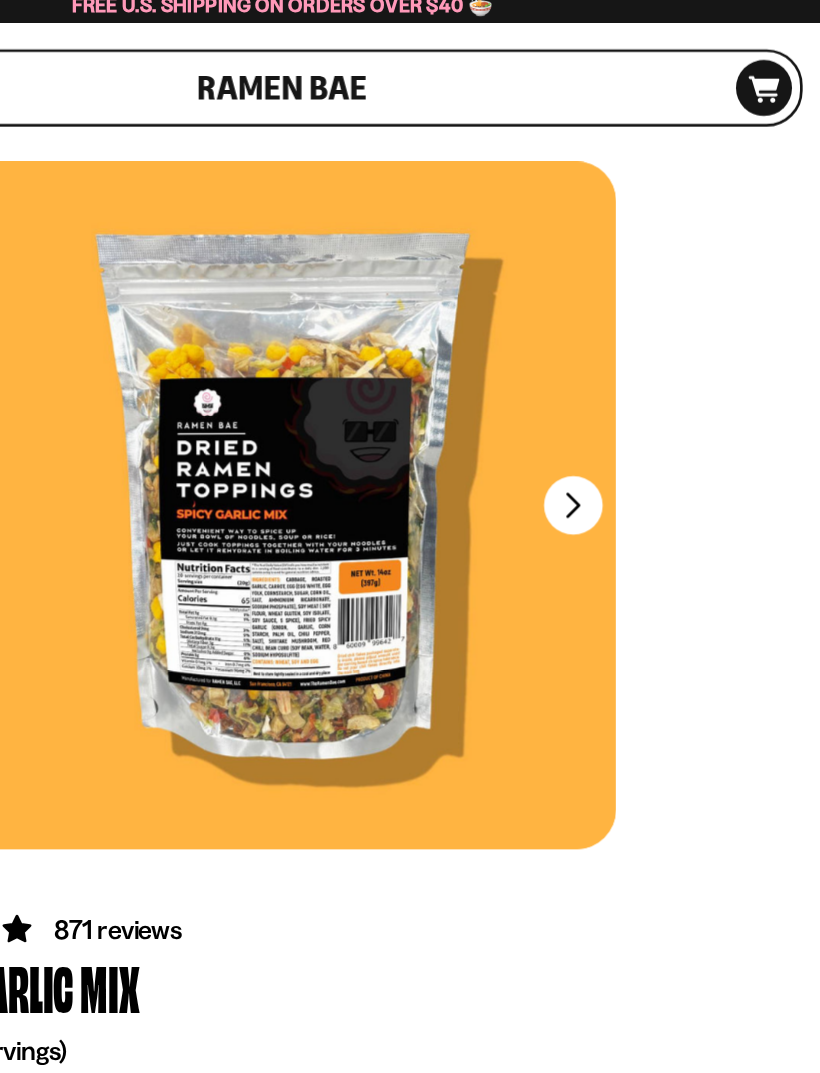 click at bounding box center (410, 388) 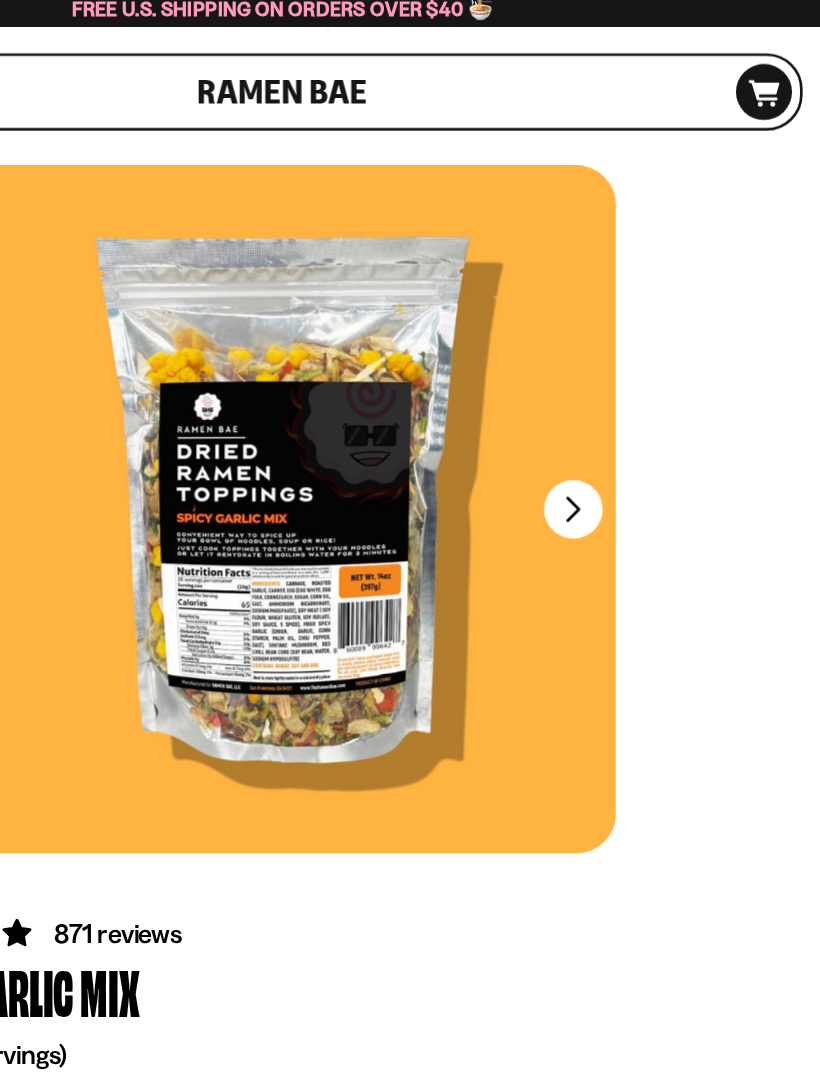 click on "FADCB6FD-DFAB-4417-9F21-029242090B77" at bounding box center [628, 388] 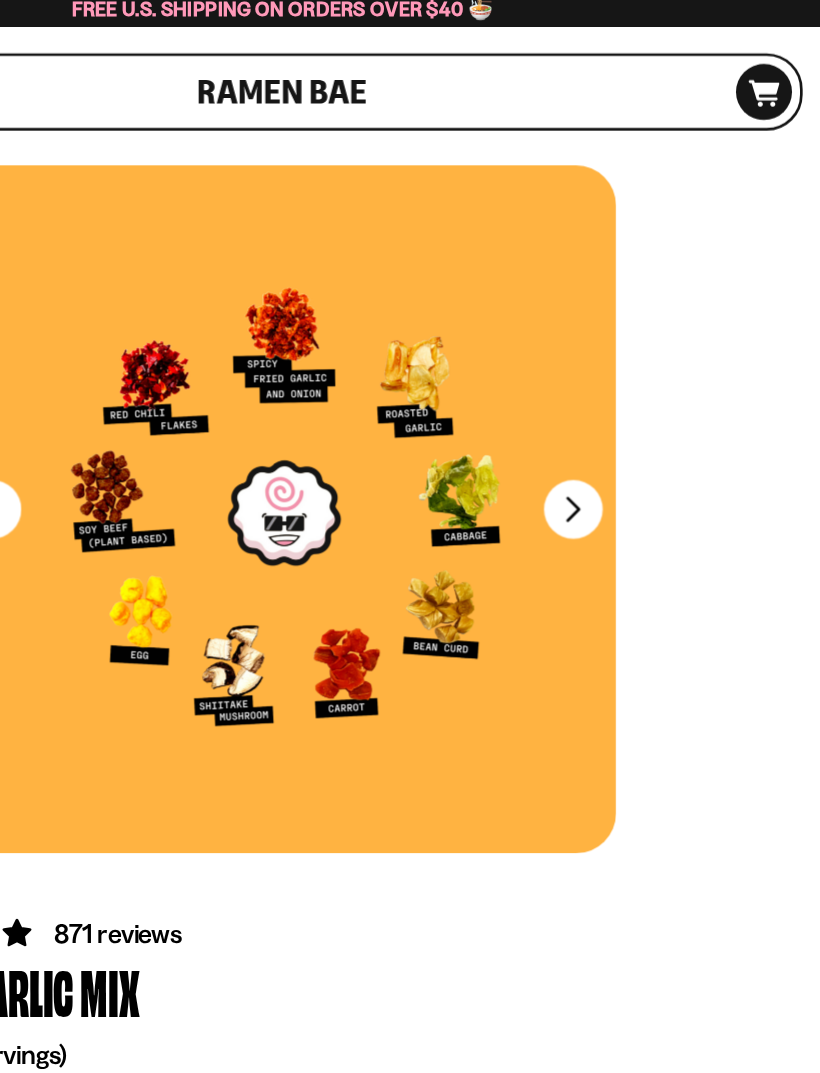 click on "FADCB6FD-DFAB-4417-9F21-029242090B77" at bounding box center (628, 388) 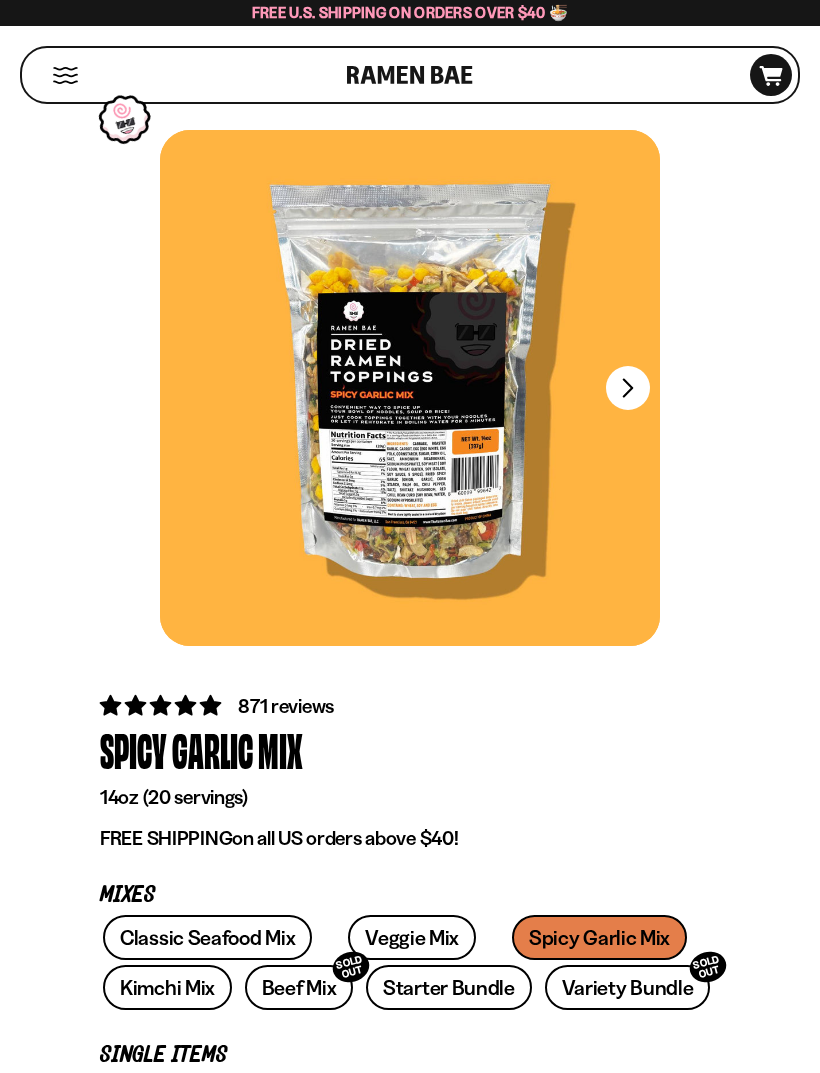 click at bounding box center [65, 75] 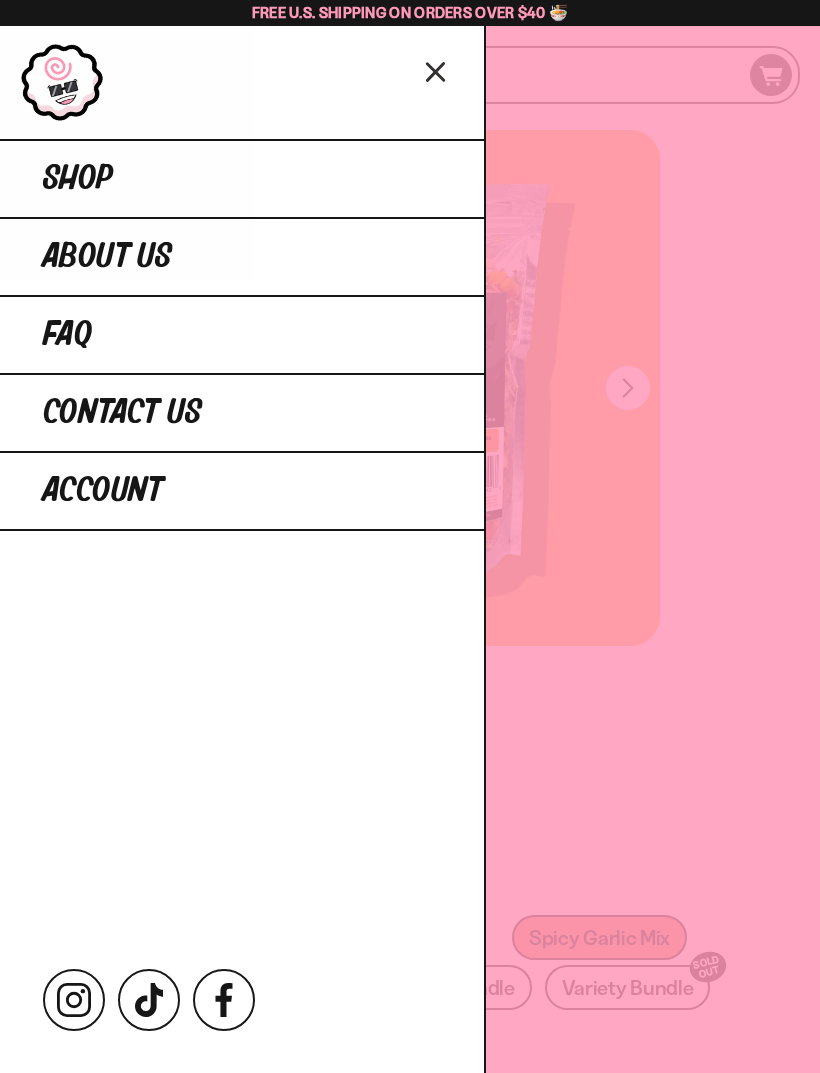 click on "Shop" at bounding box center [242, 178] 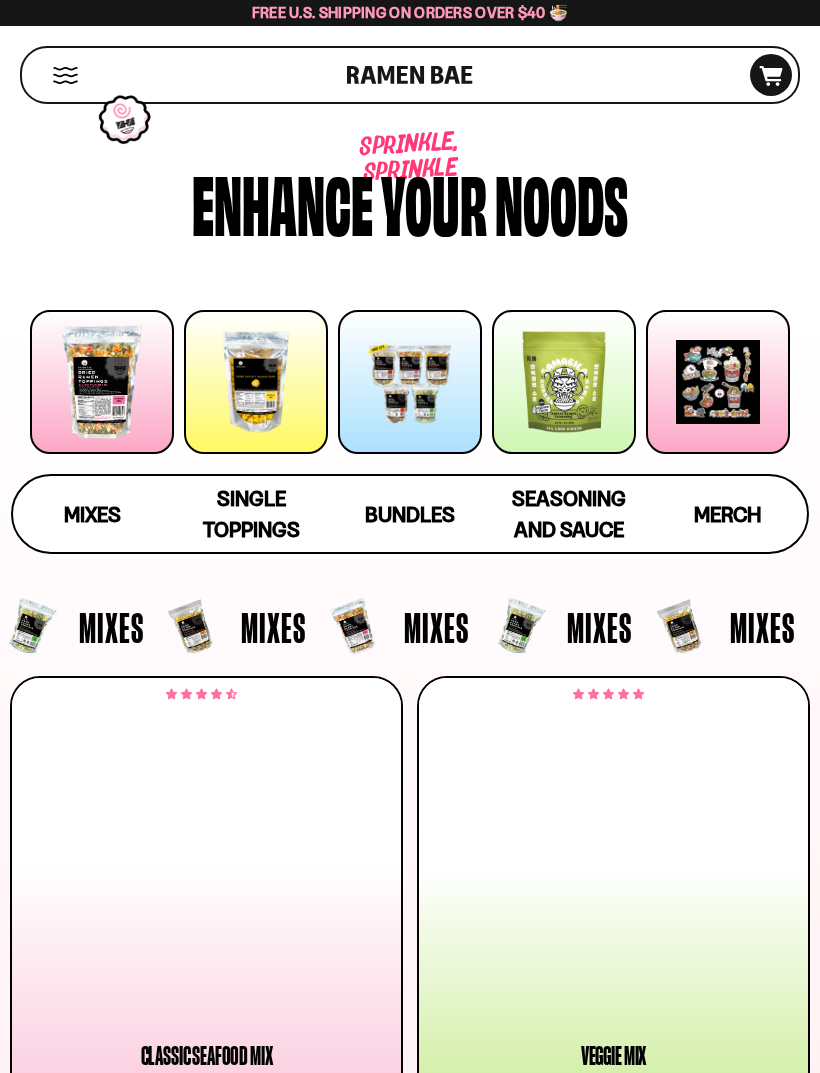 scroll, scrollTop: 0, scrollLeft: 0, axis: both 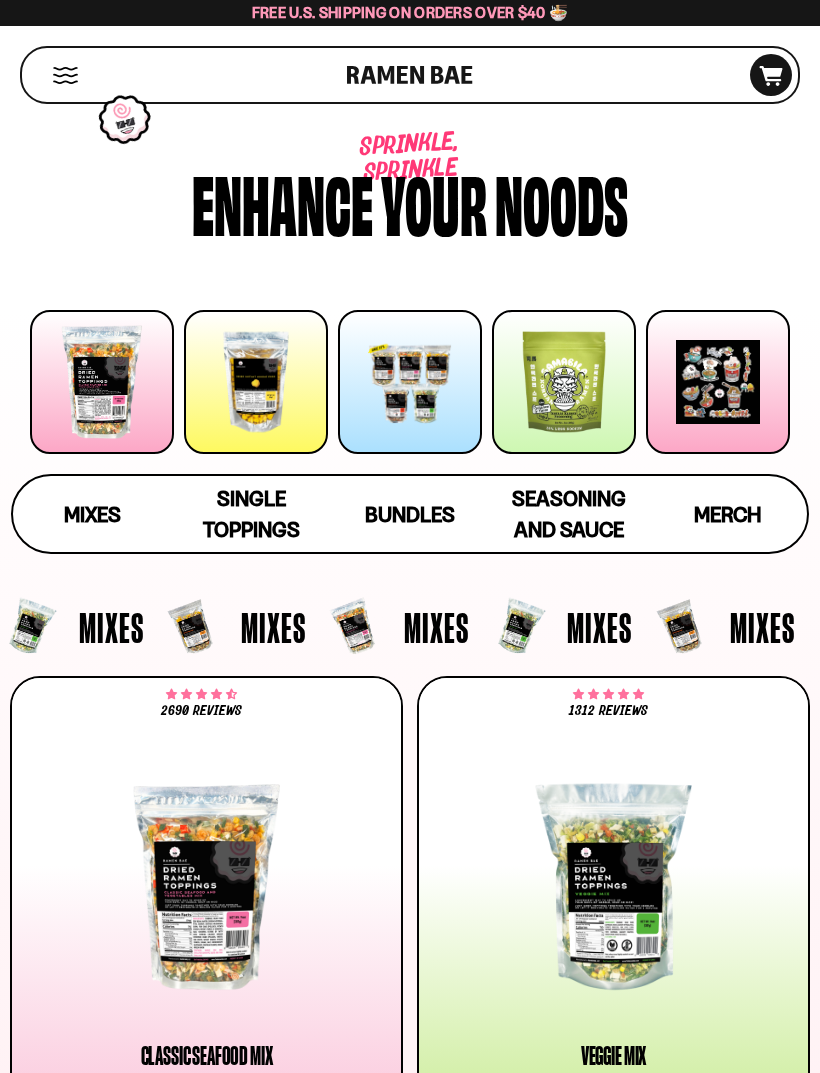 click on "Mixes" at bounding box center [92, 514] 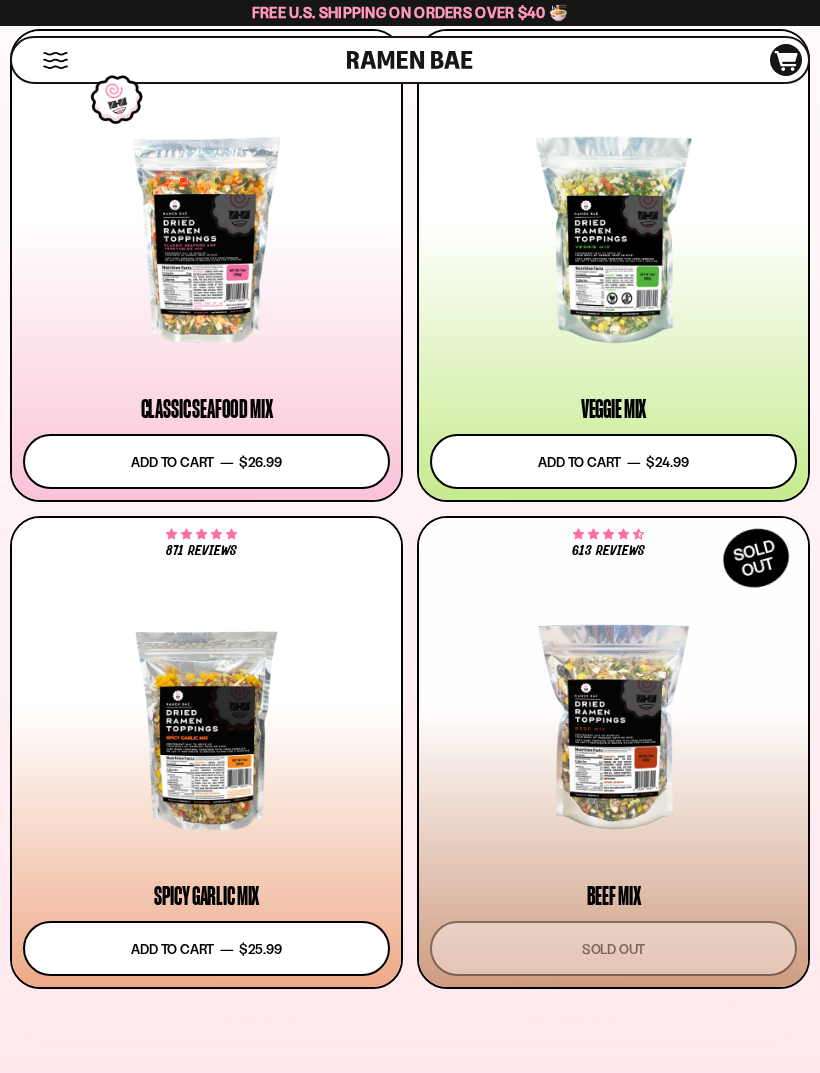 scroll, scrollTop: 676, scrollLeft: 0, axis: vertical 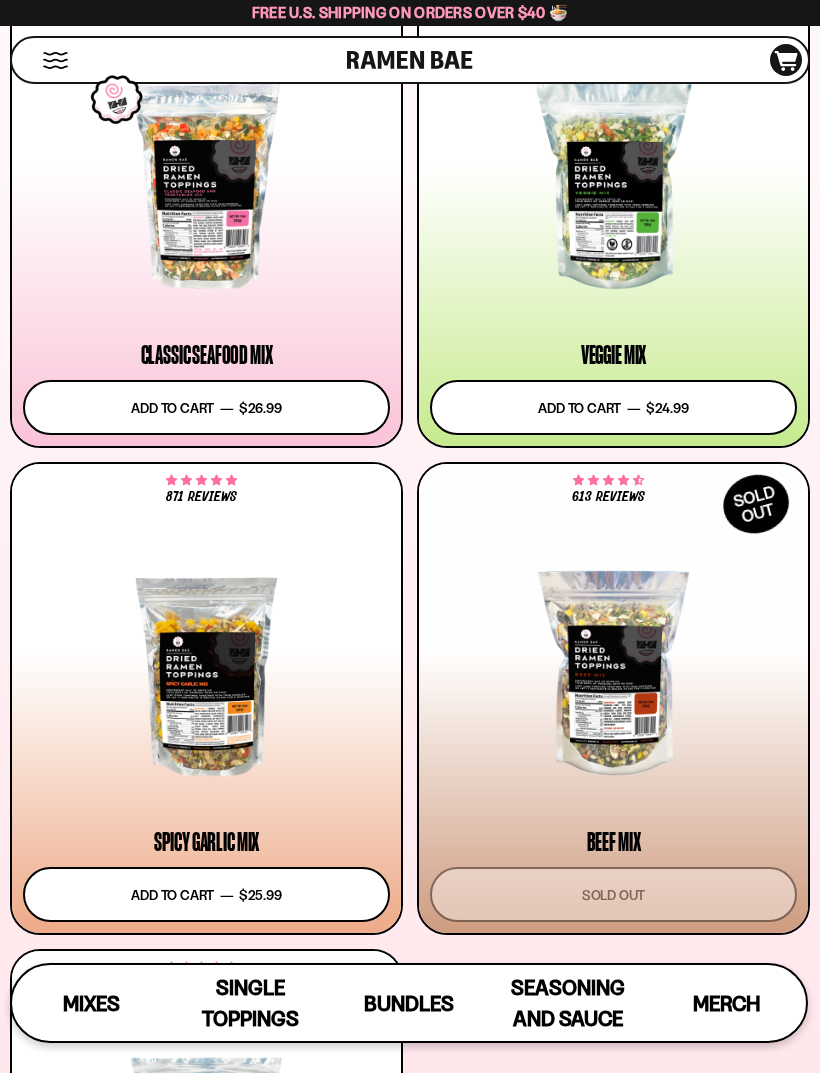 click on "Add to cart
Add
—
Regular price
$24.99
Regular price
Sale price
$24.99
Unit price
/
per" at bounding box center [613, 407] 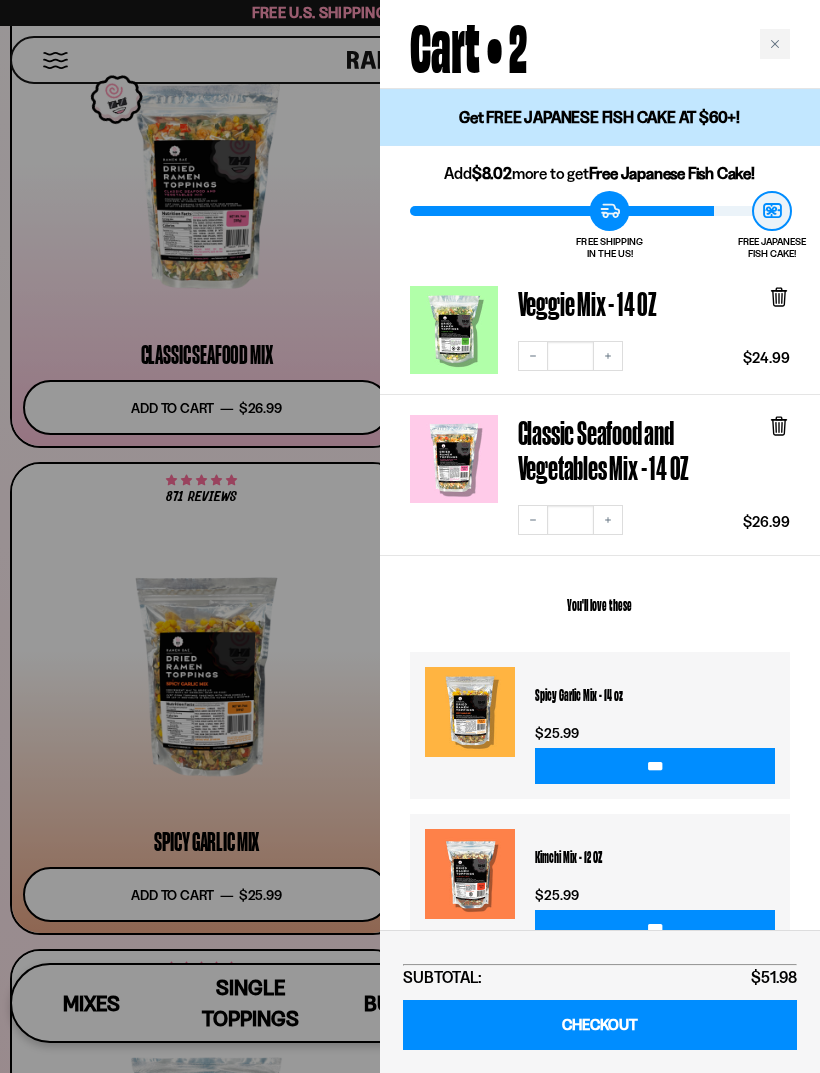 click on "CHECKOUT" at bounding box center (600, 1025) 